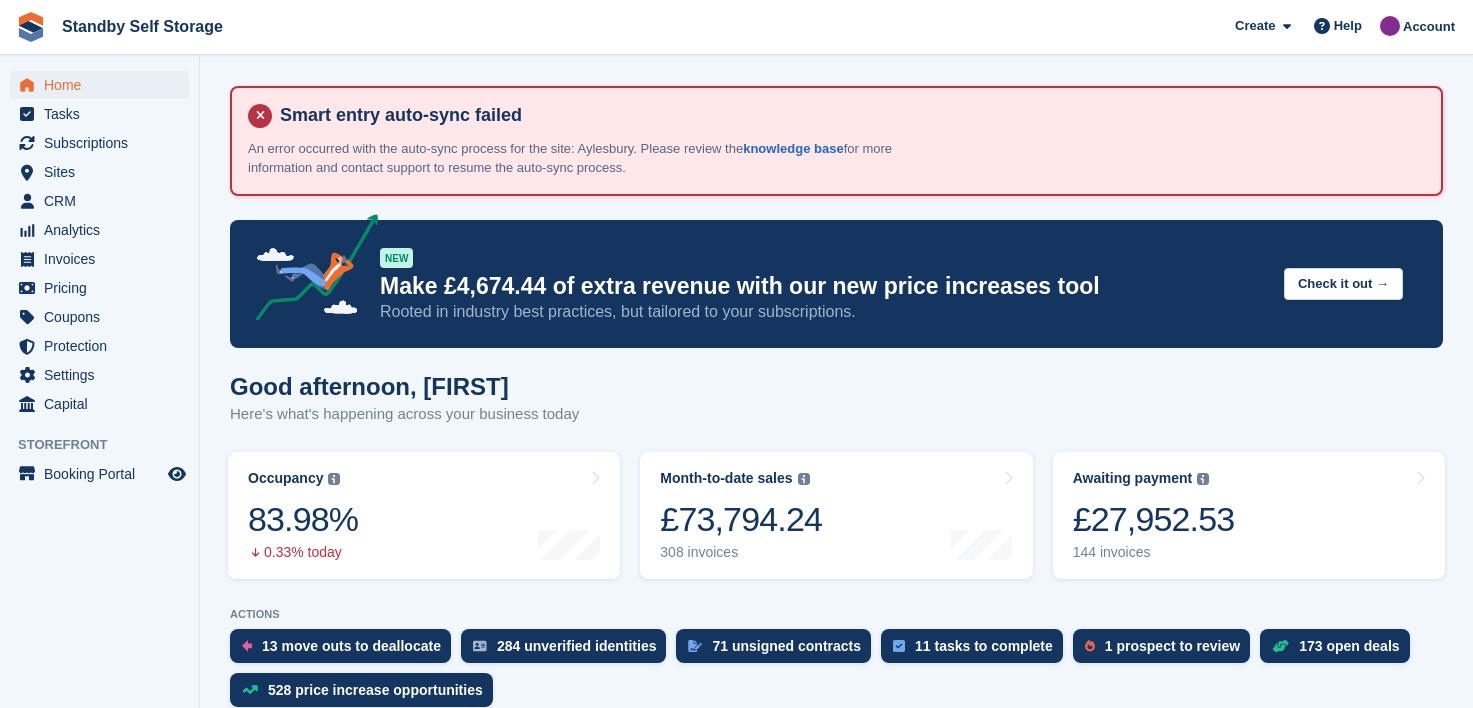 click on "Sites" at bounding box center (104, 172) 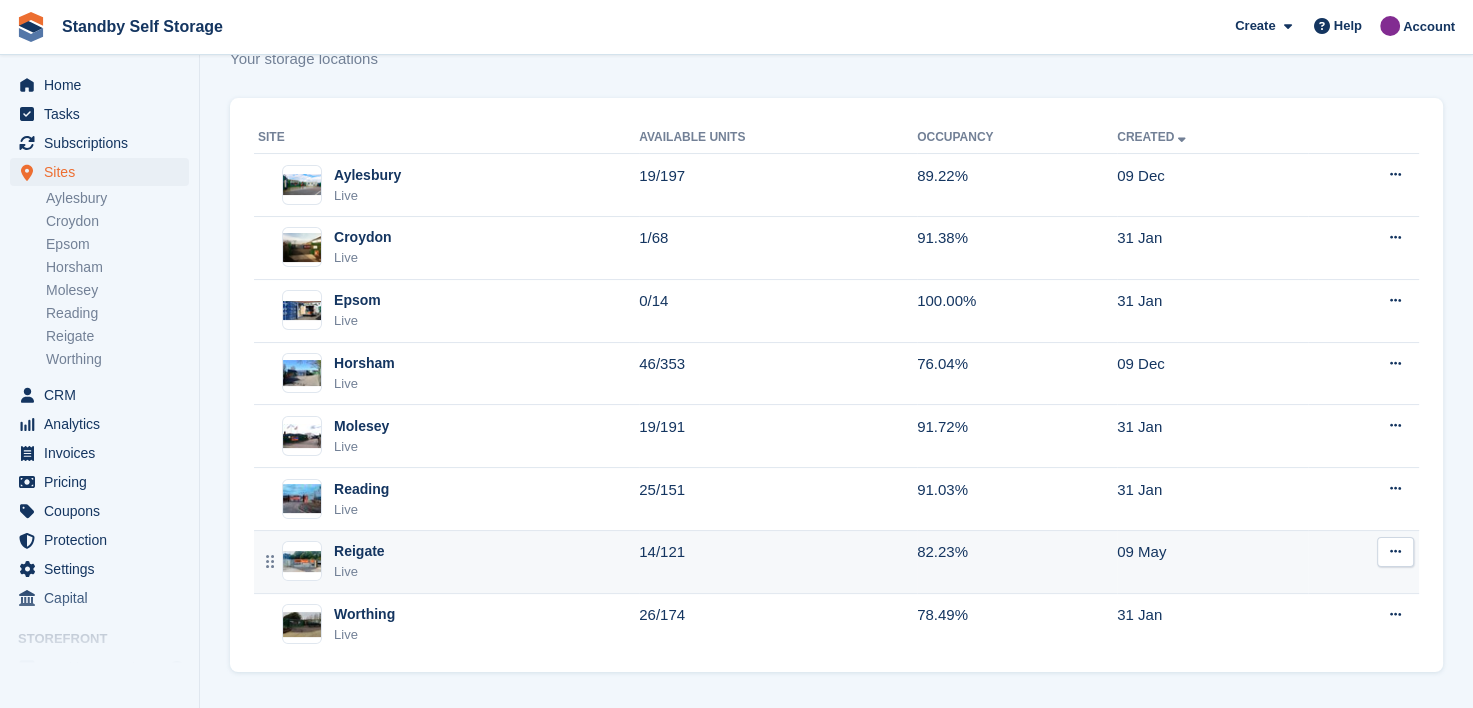 scroll, scrollTop: 205, scrollLeft: 0, axis: vertical 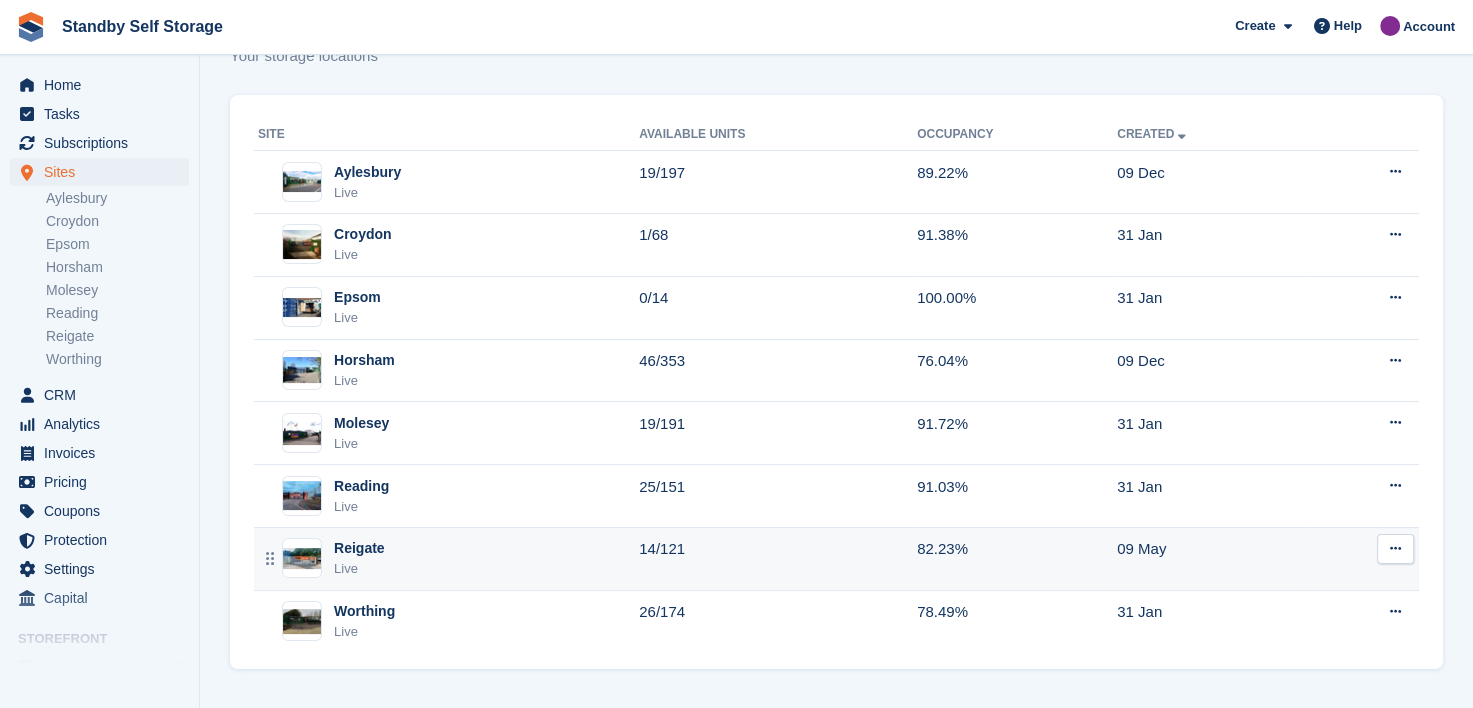 click on "Reigate" at bounding box center (359, 548) 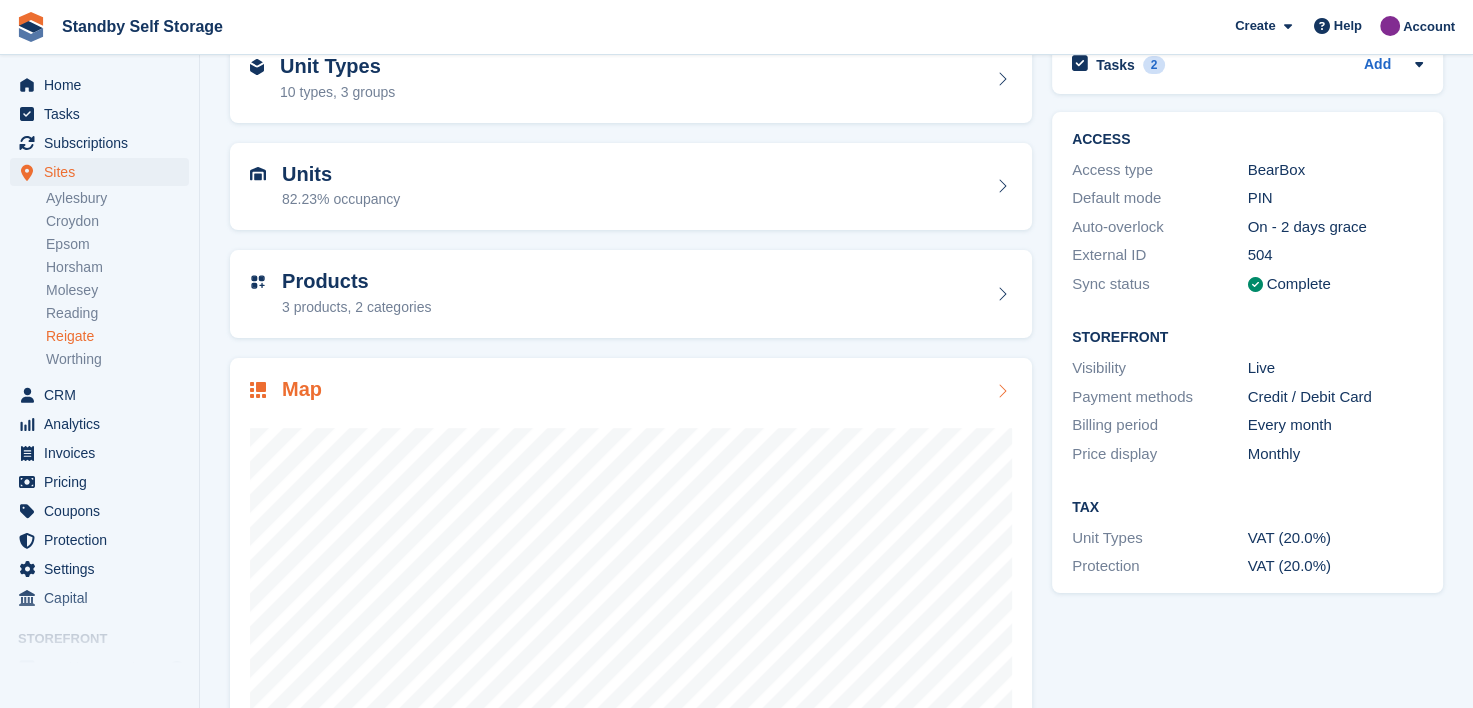 scroll, scrollTop: 384, scrollLeft: 0, axis: vertical 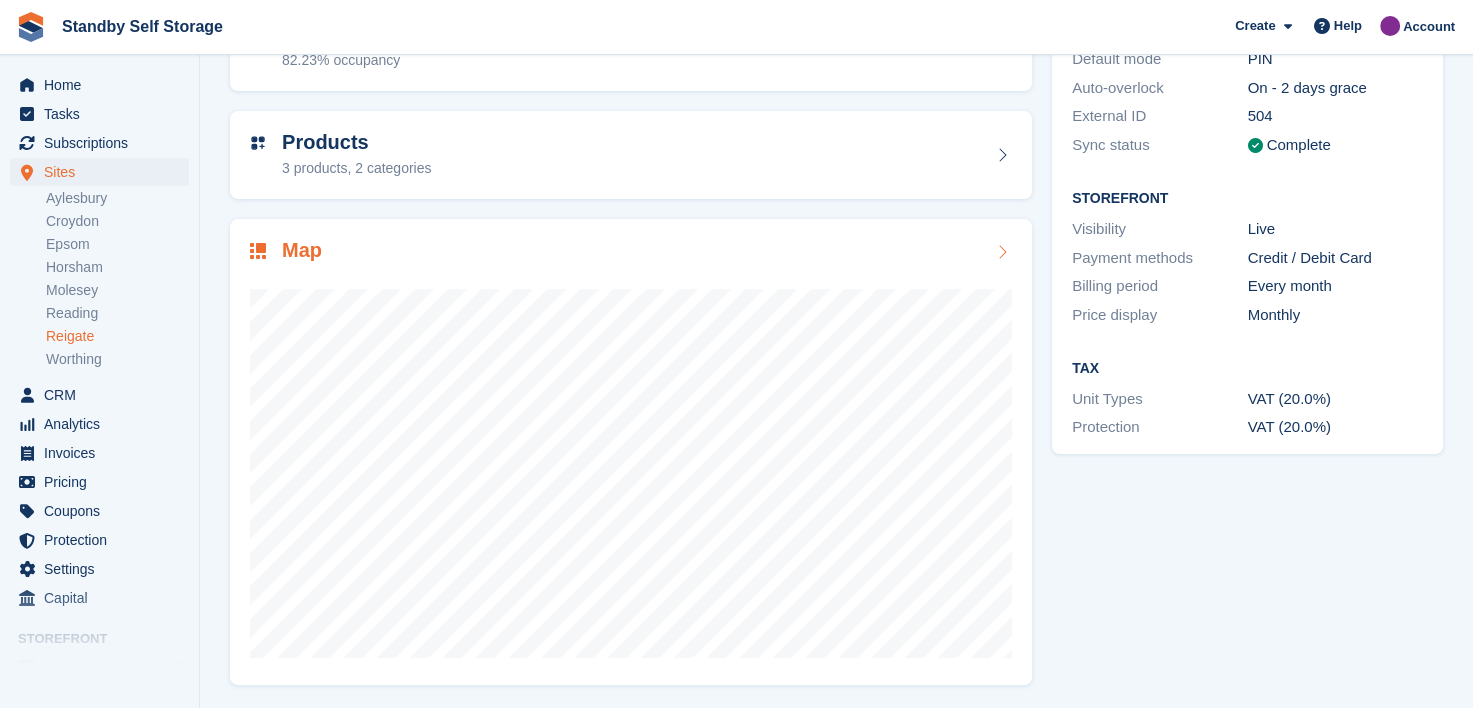 click at bounding box center [631, 465] 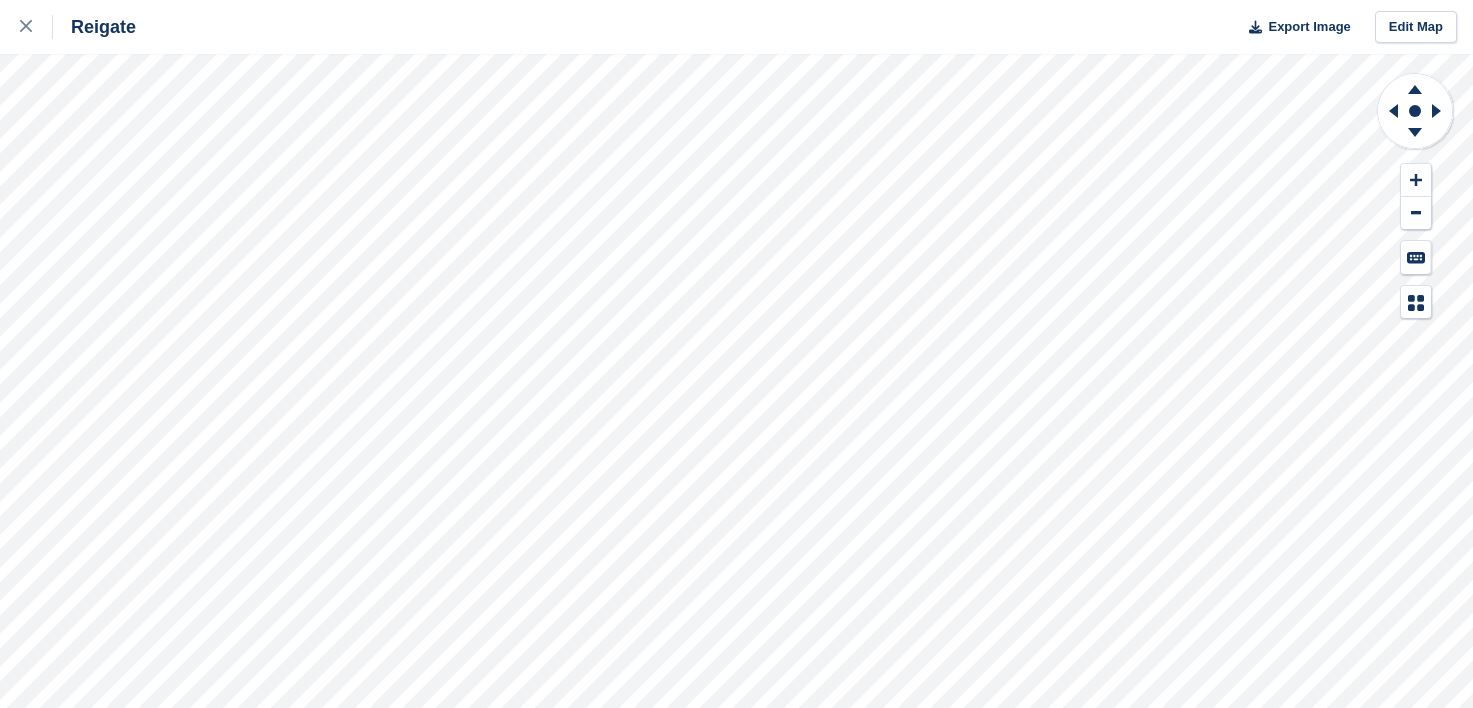 scroll, scrollTop: 0, scrollLeft: 0, axis: both 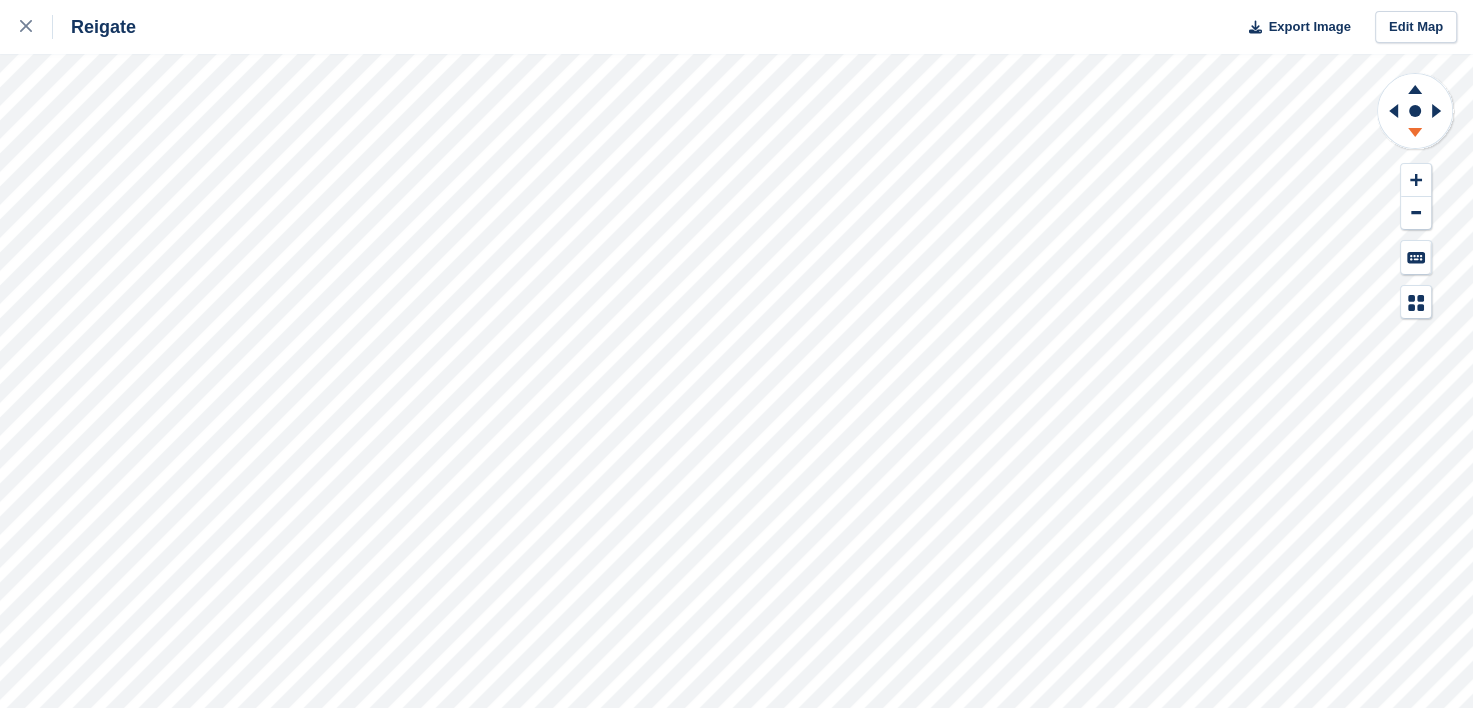 click 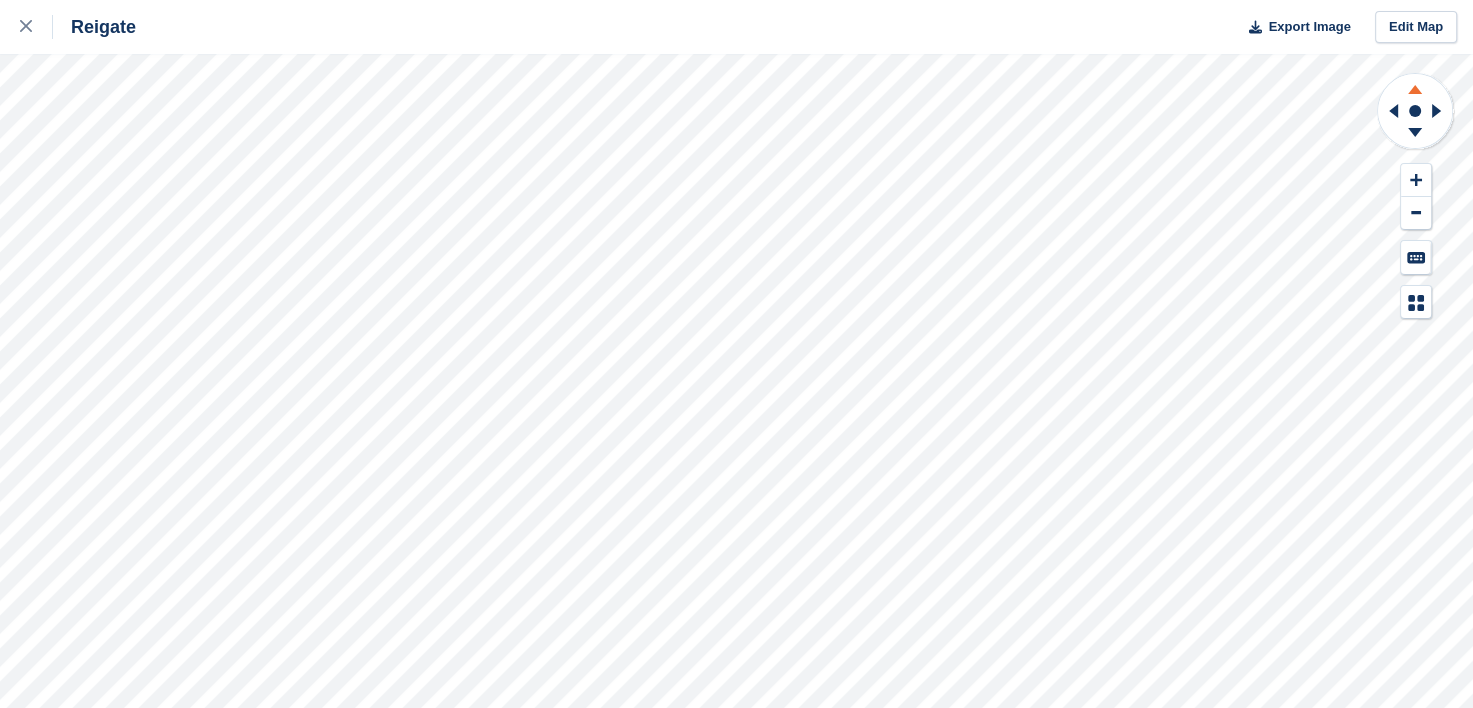 click 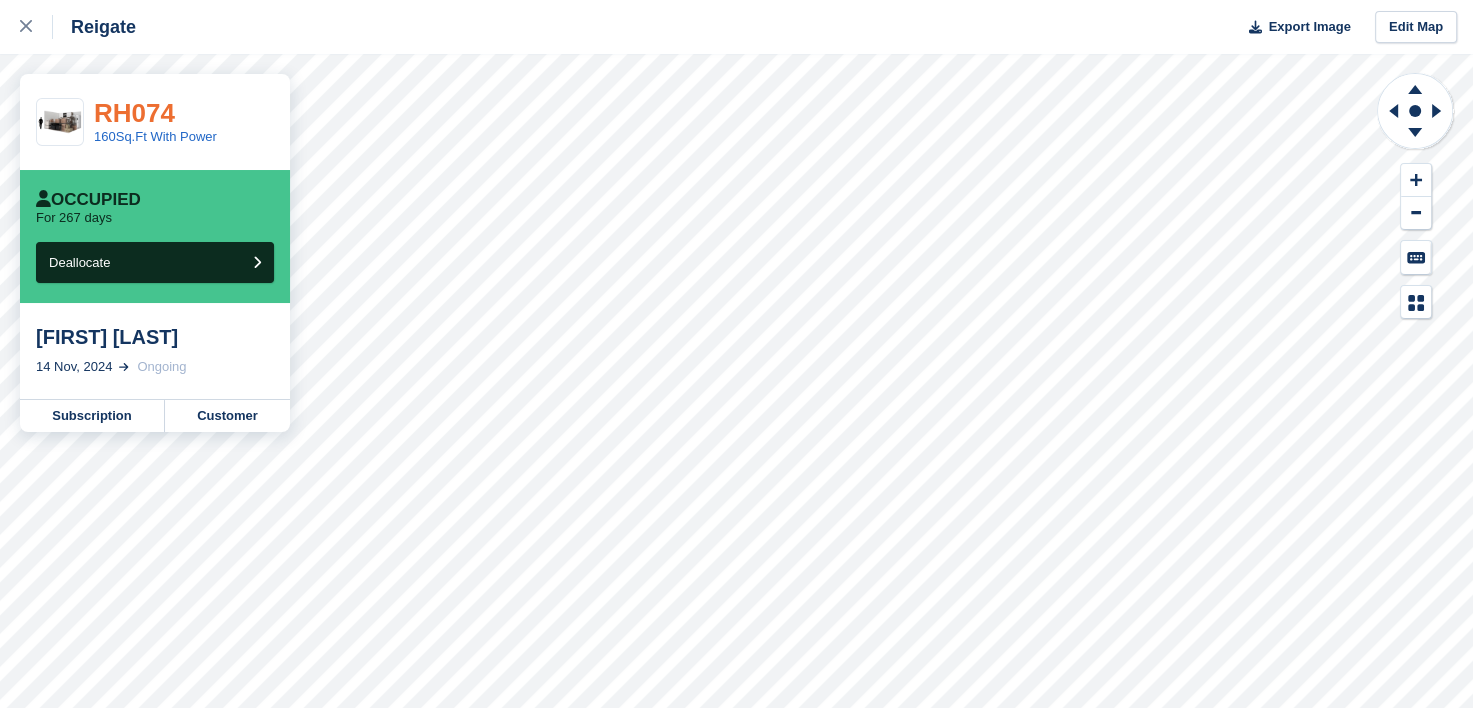 click on "RH074" at bounding box center (134, 113) 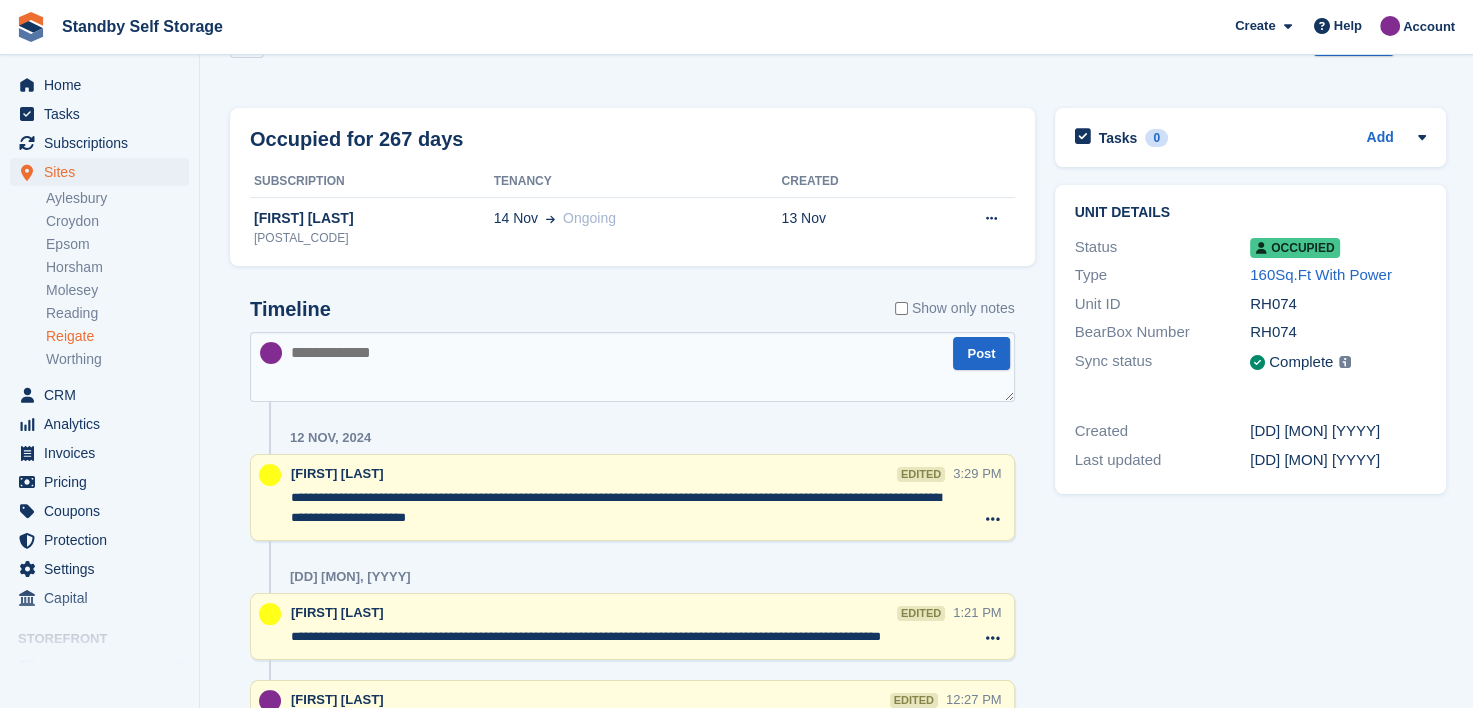 scroll, scrollTop: 0, scrollLeft: 0, axis: both 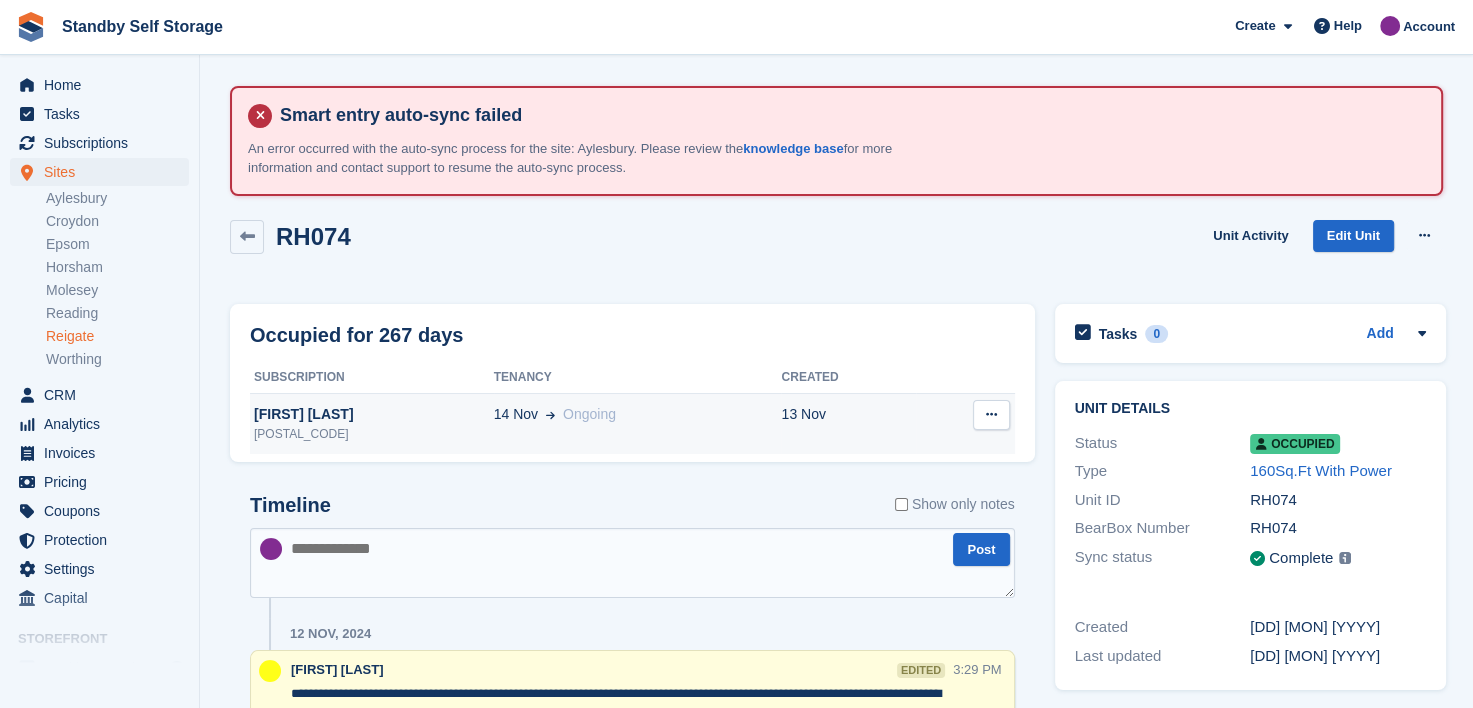 click on "[DD] [MON]" at bounding box center (638, 414) 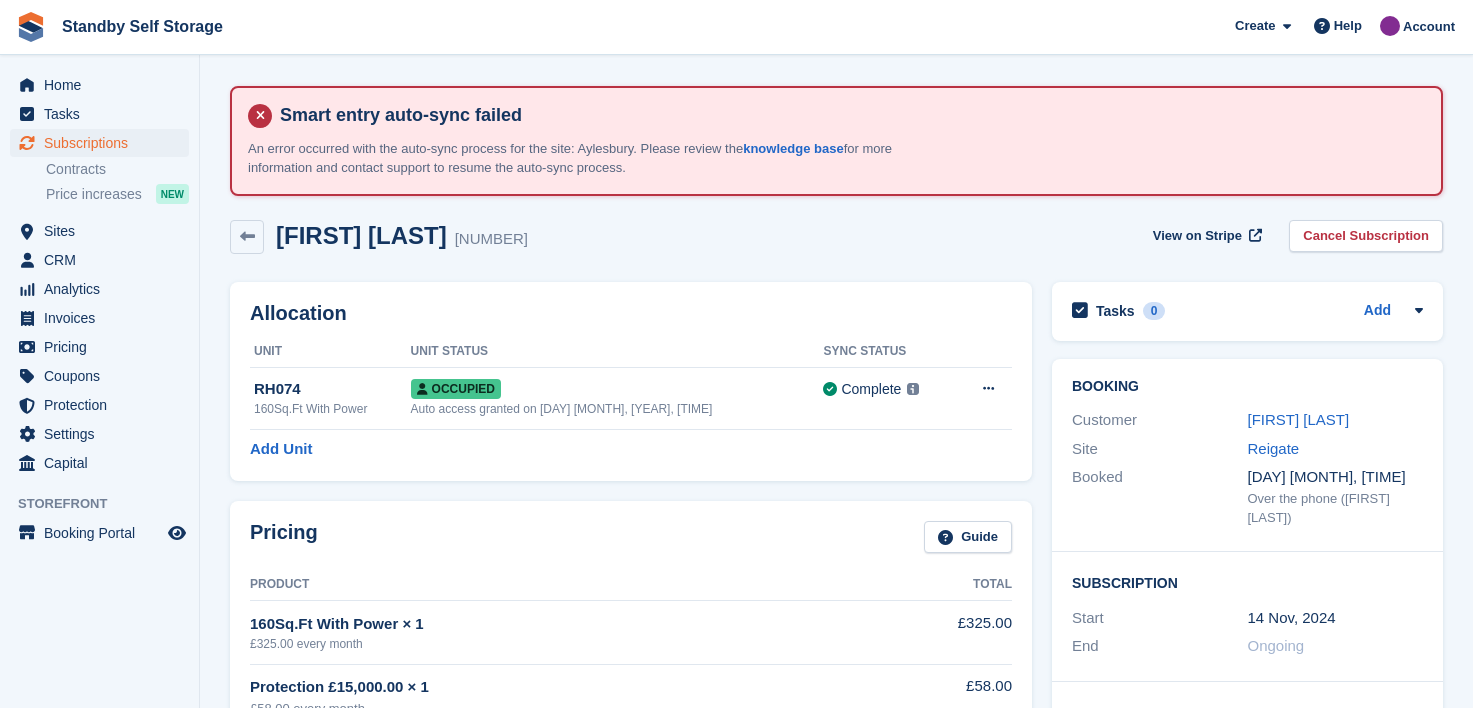 scroll, scrollTop: 0, scrollLeft: 0, axis: both 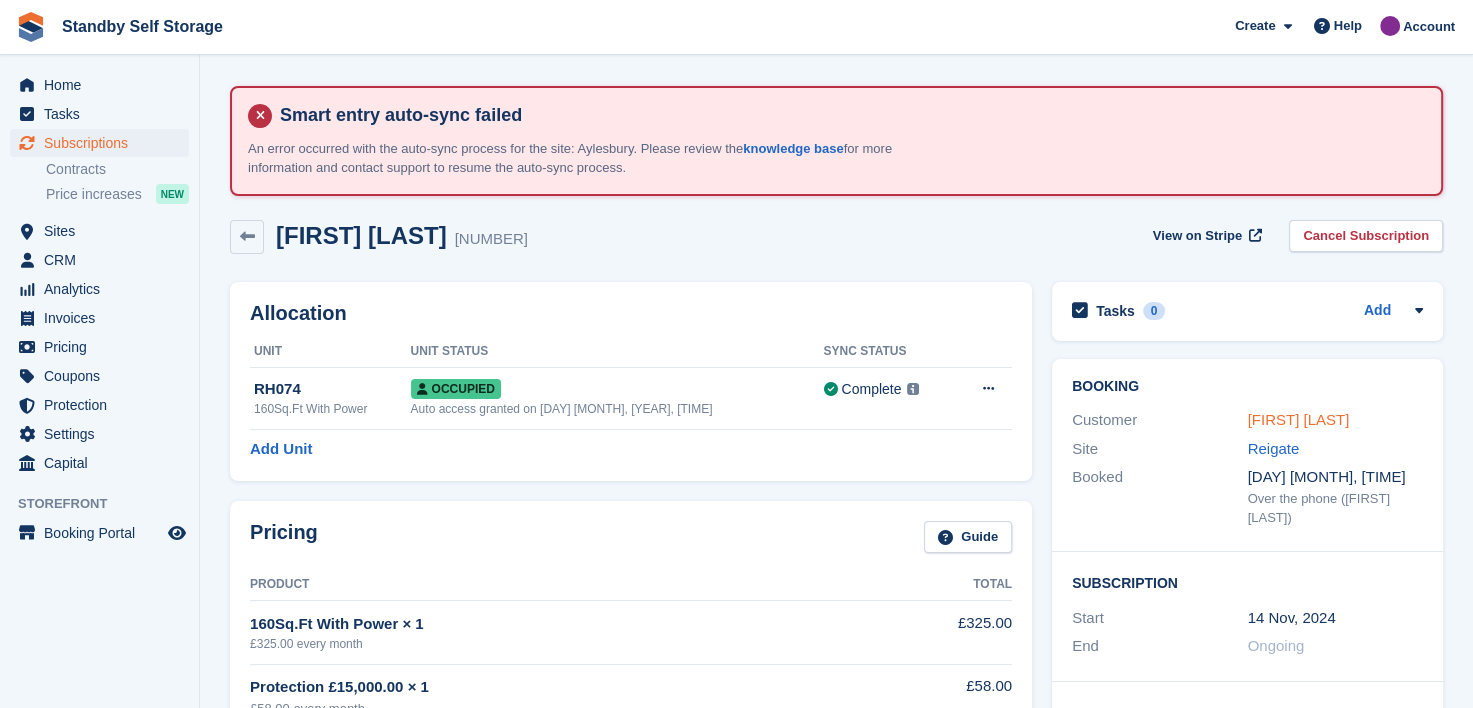 click on "Sam Barham" at bounding box center [1299, 419] 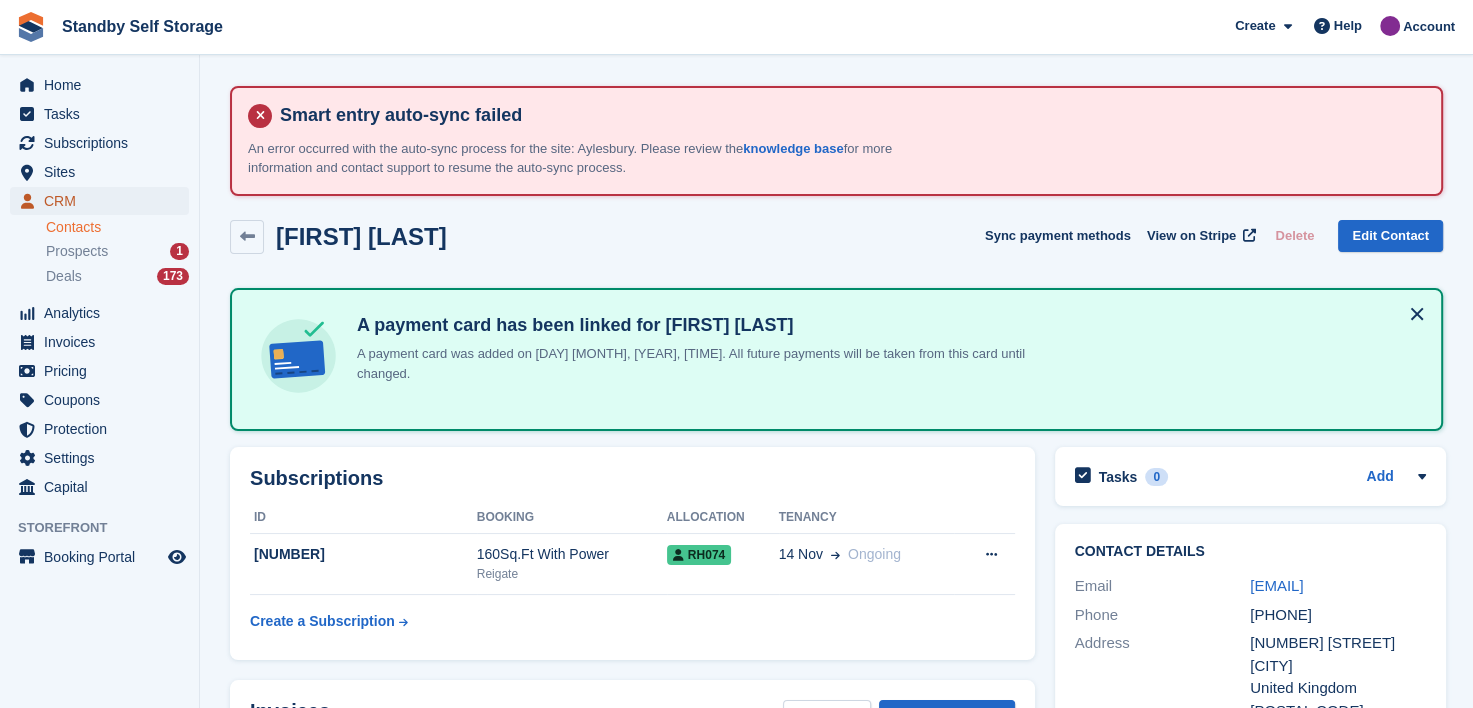 click on "CRM" at bounding box center [104, 201] 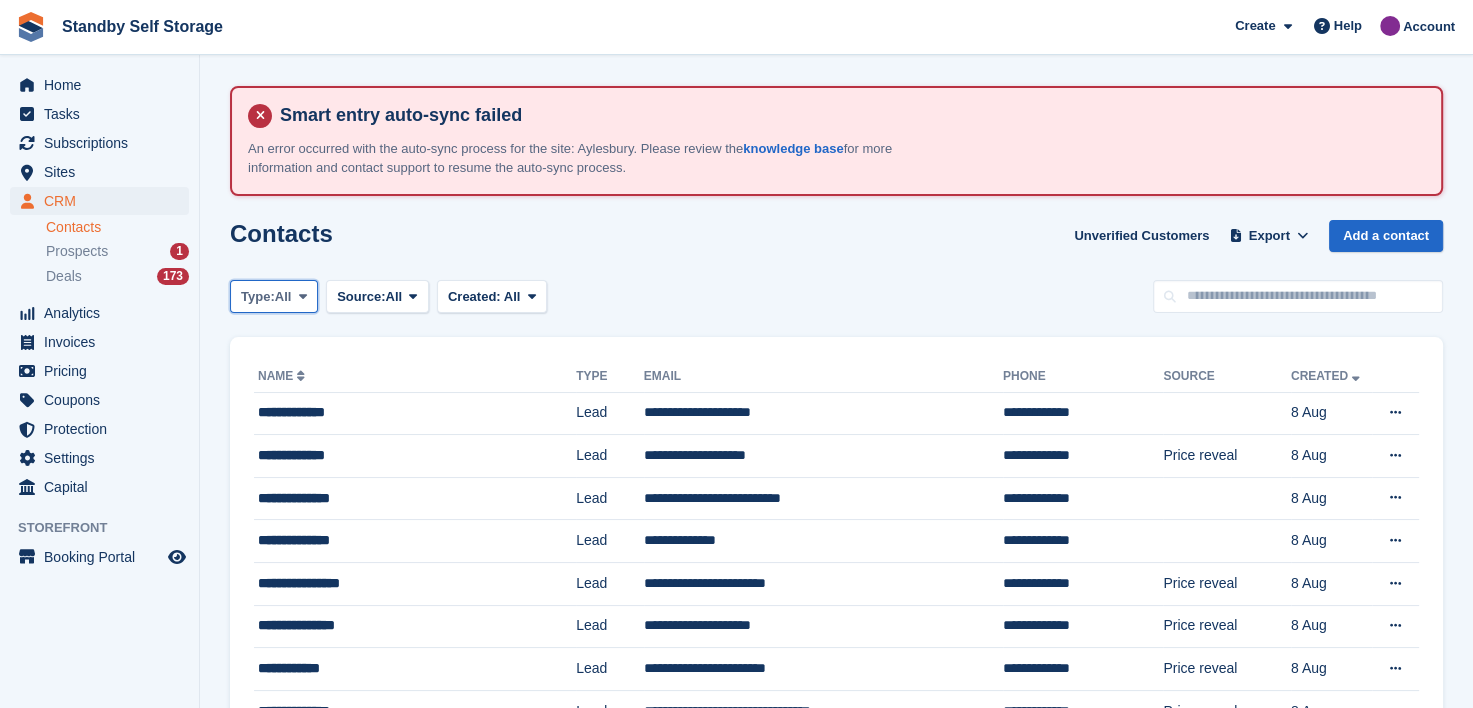 click at bounding box center [303, 296] 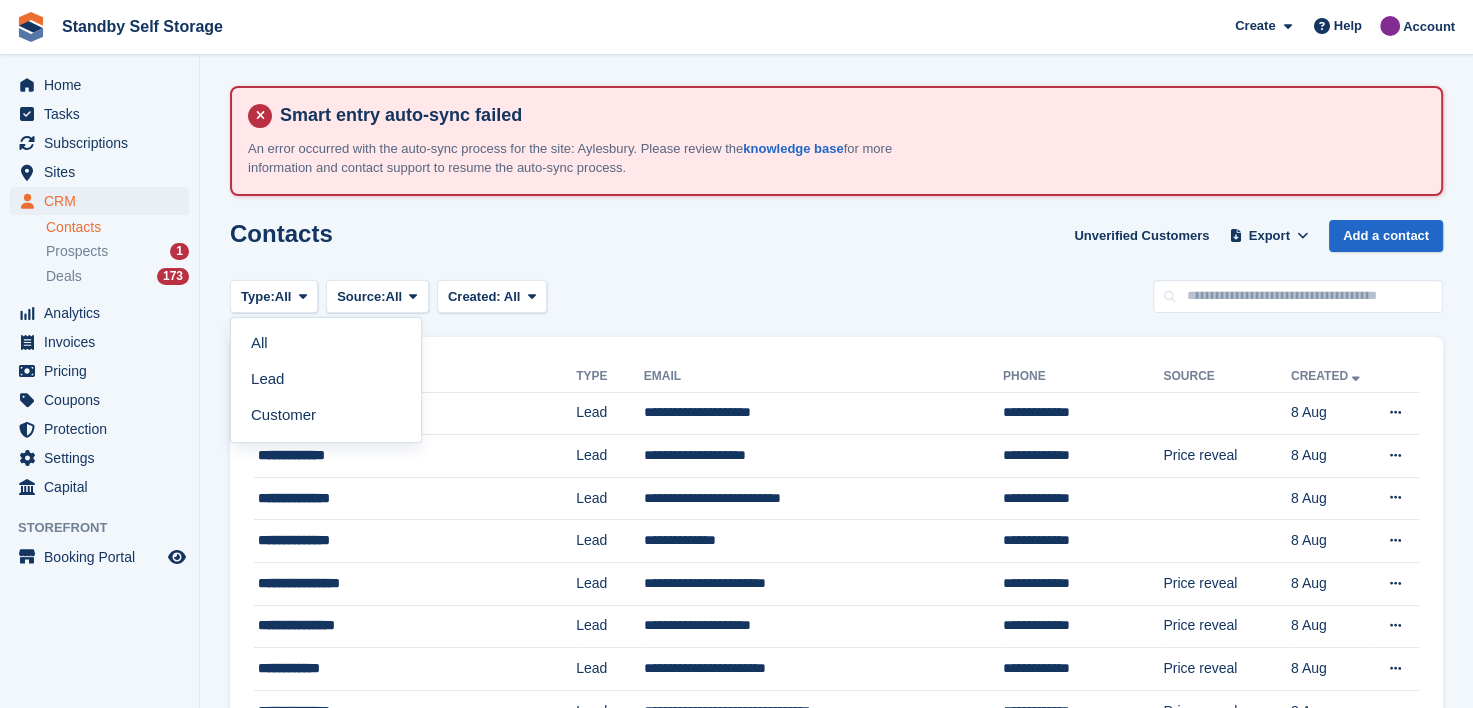 drag, startPoint x: 619, startPoint y: 289, endPoint x: 600, endPoint y: 289, distance: 19 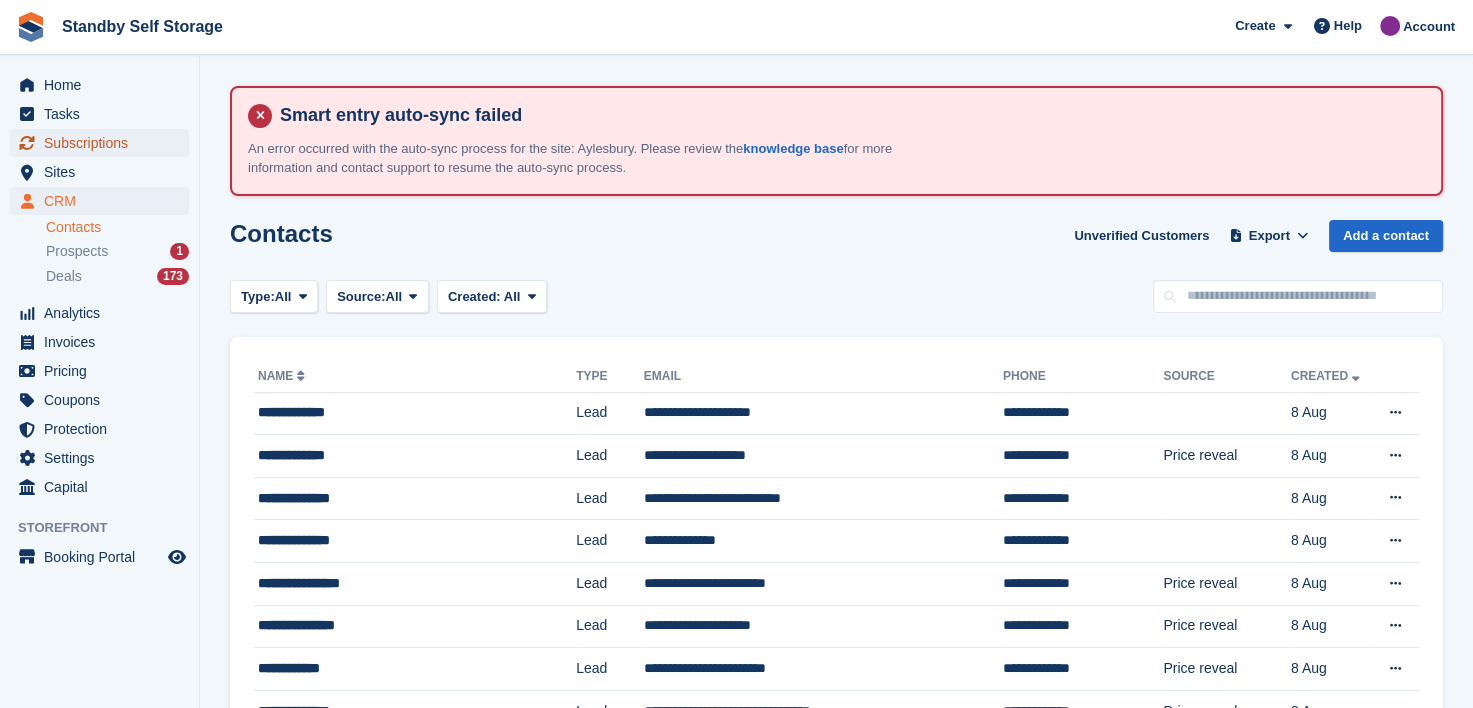 click on "Subscriptions" at bounding box center [104, 143] 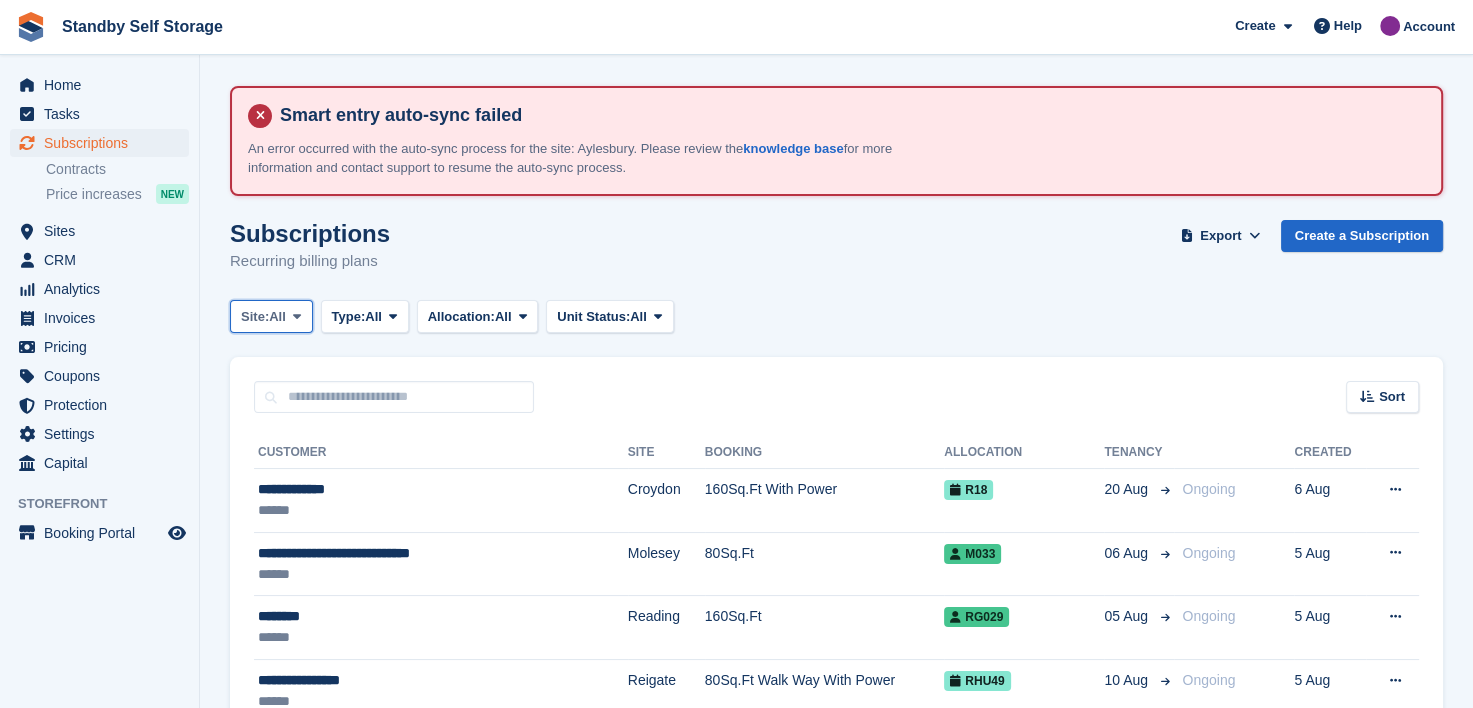 drag, startPoint x: 300, startPoint y: 316, endPoint x: 299, endPoint y: 348, distance: 32.01562 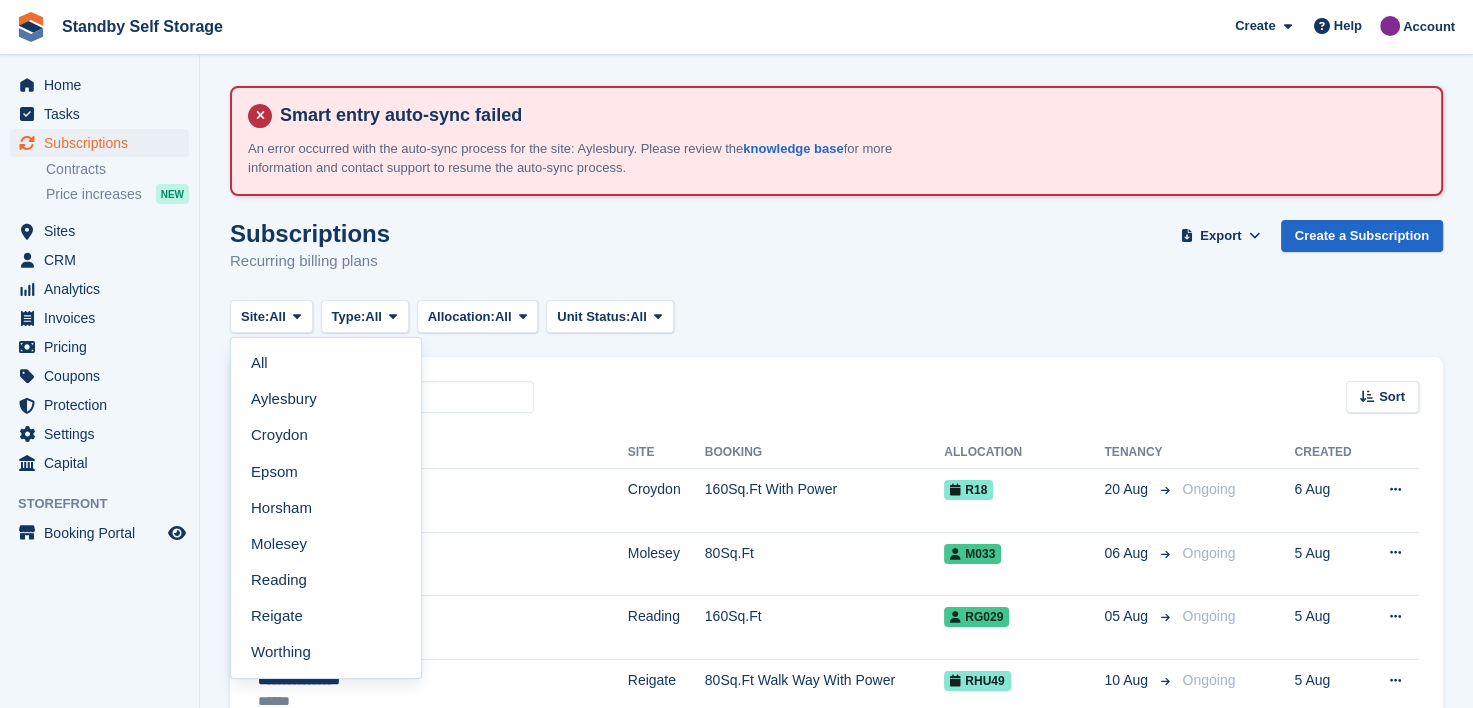 drag, startPoint x: 276, startPoint y: 612, endPoint x: 259, endPoint y: 603, distance: 19.235384 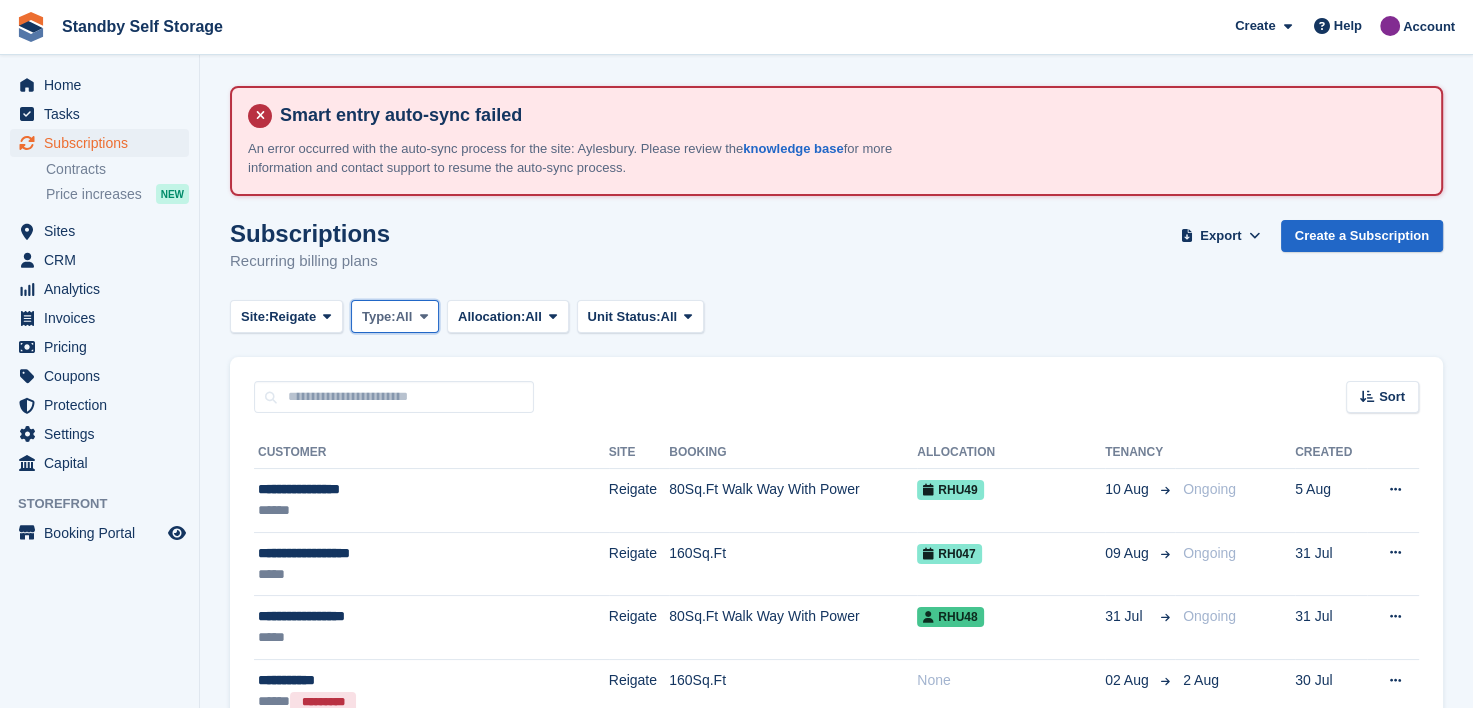 click at bounding box center [423, 316] 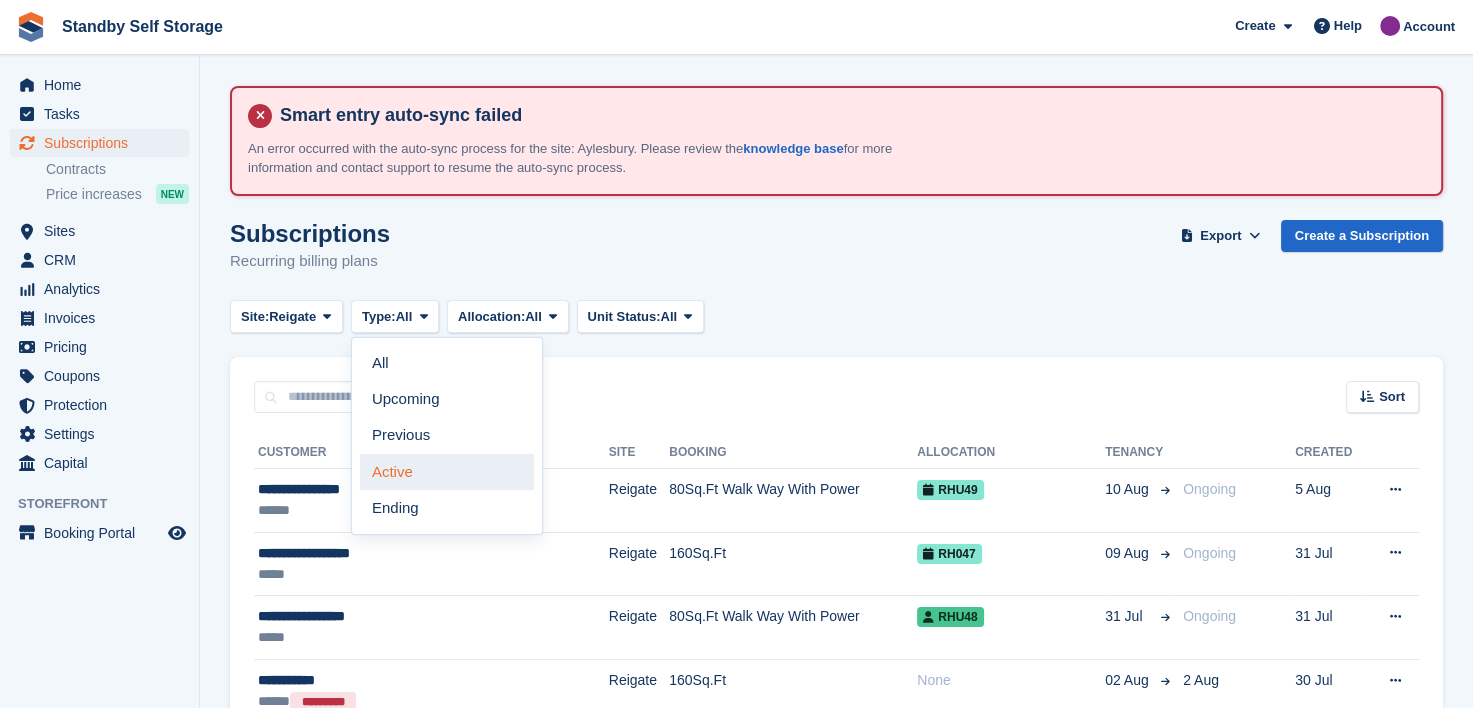 click on "Active" at bounding box center [447, 472] 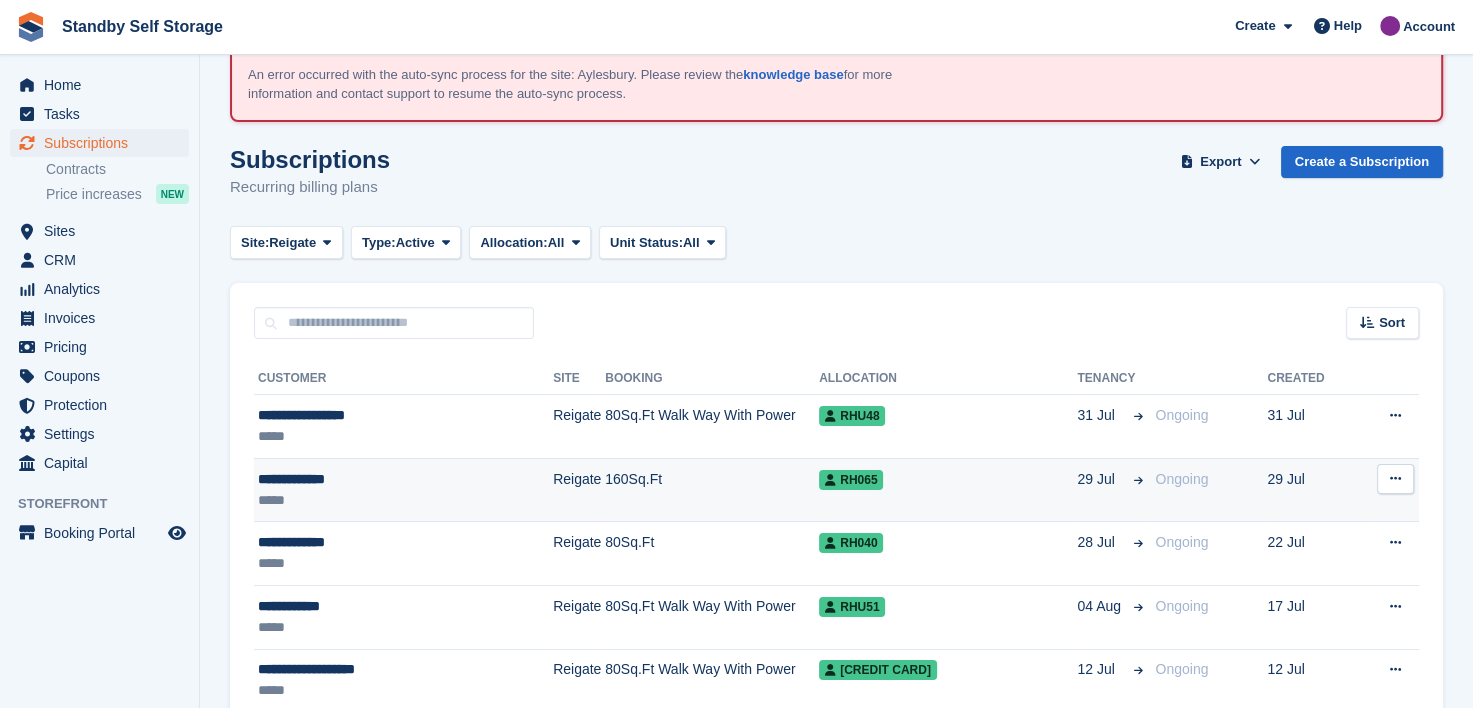 scroll, scrollTop: 300, scrollLeft: 0, axis: vertical 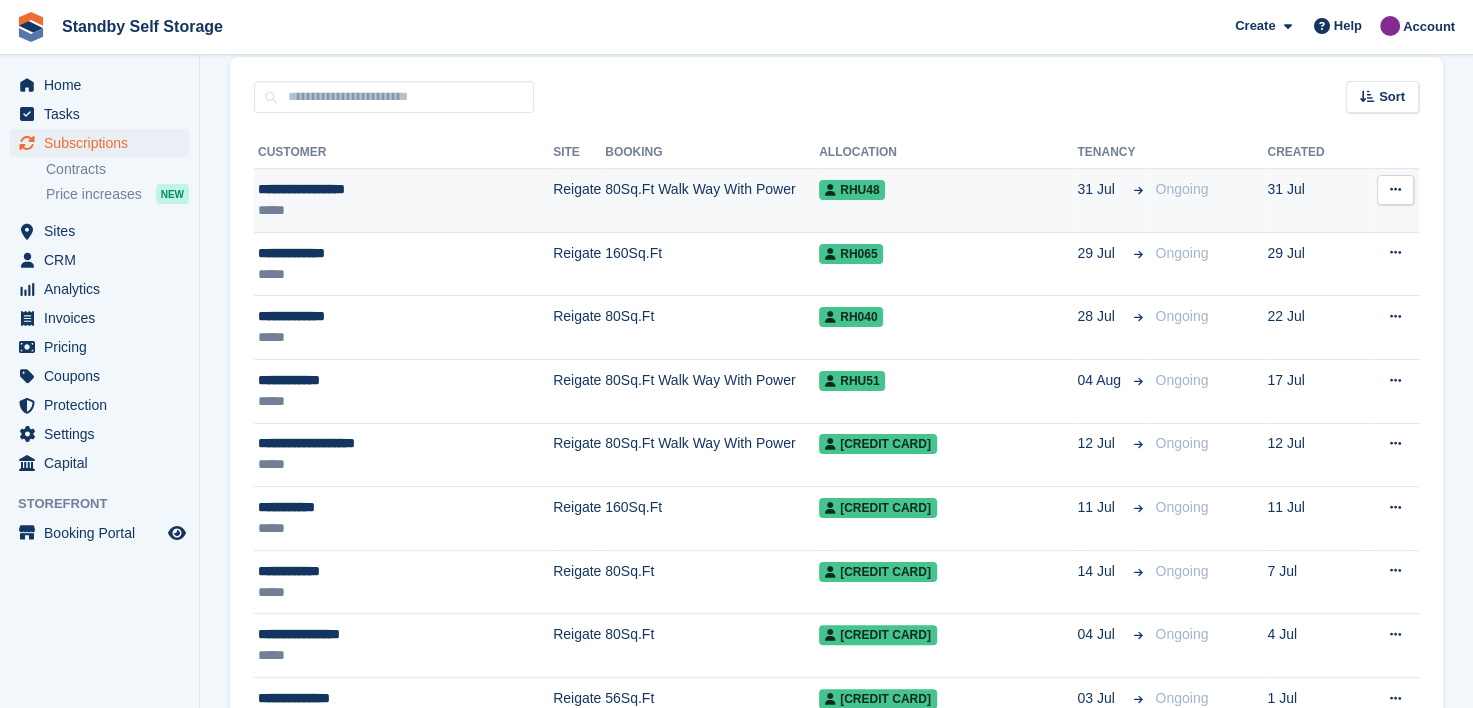 click on "80Sq.Ft Walk Way With Power" at bounding box center (712, 201) 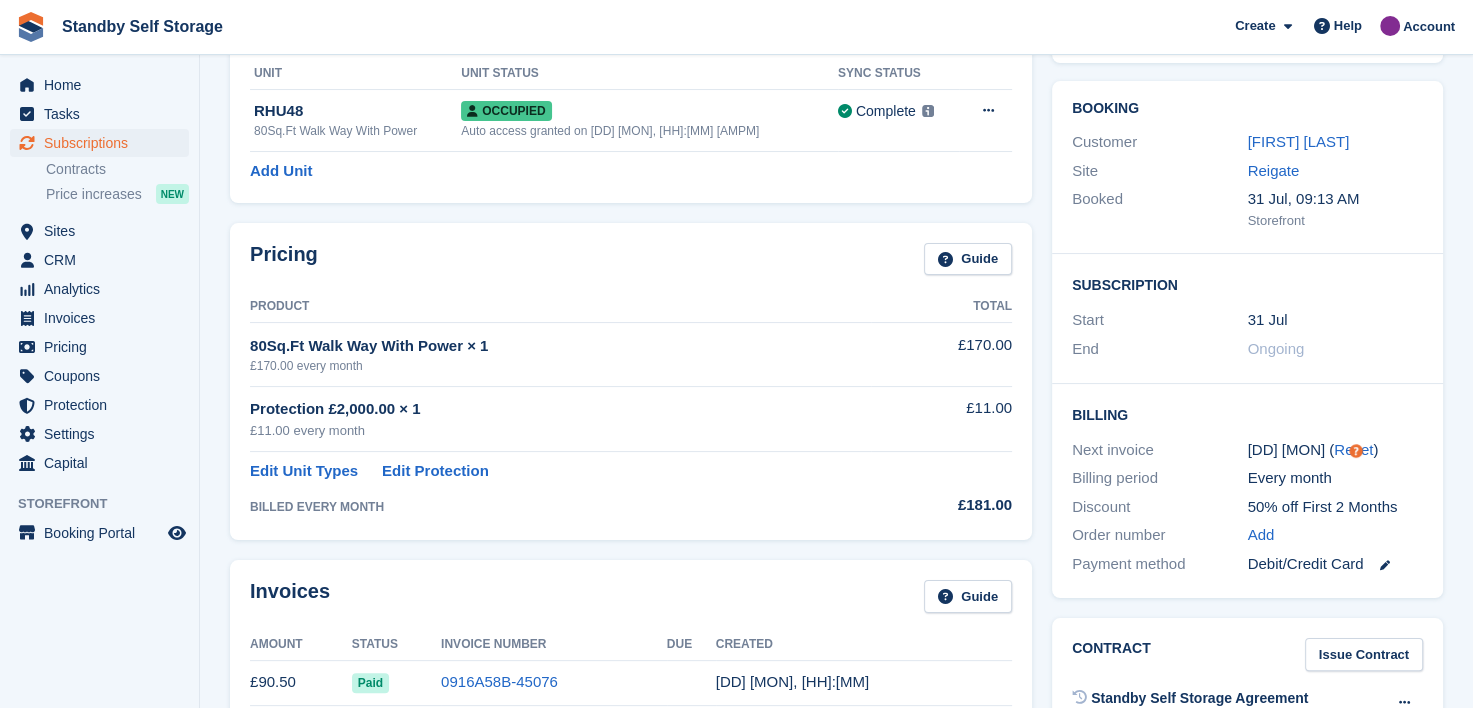 scroll, scrollTop: 54, scrollLeft: 0, axis: vertical 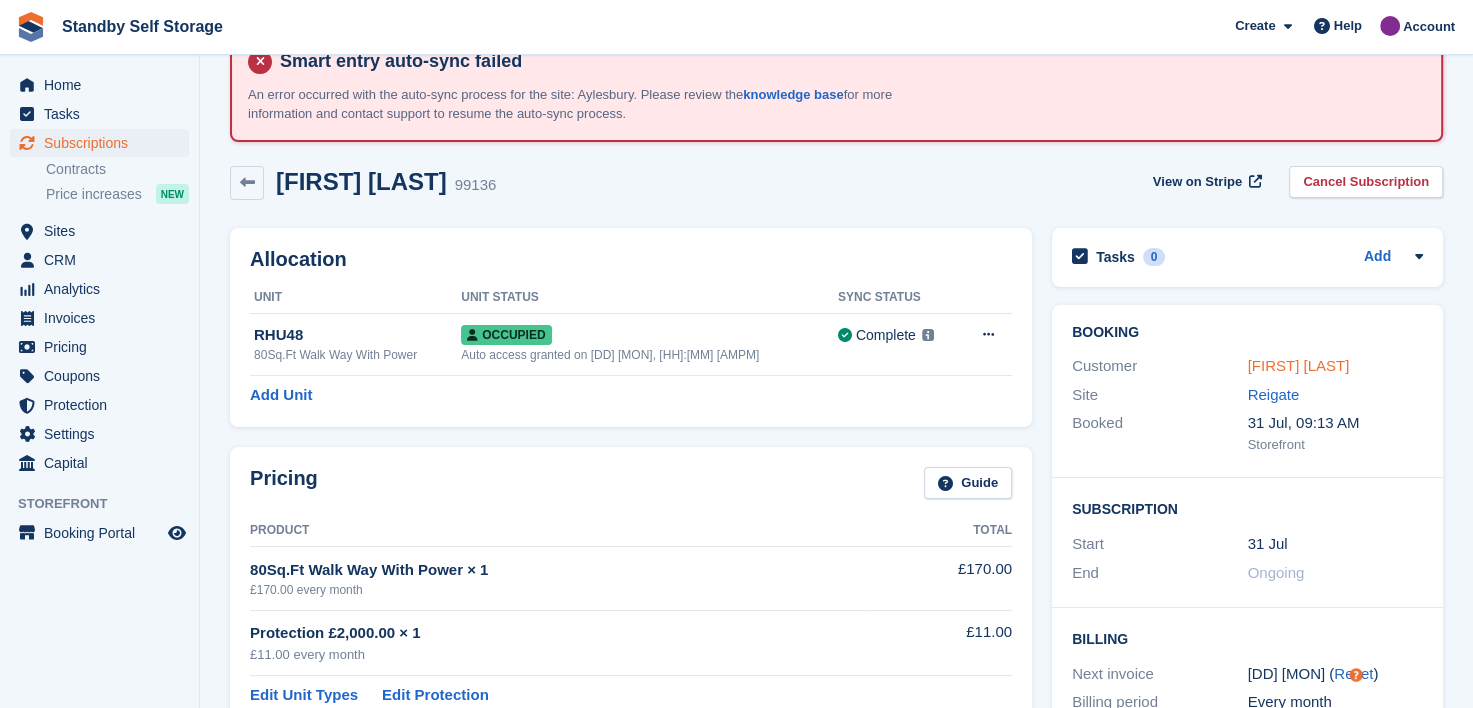 click on "Gianluca Malavasi" at bounding box center [1299, 365] 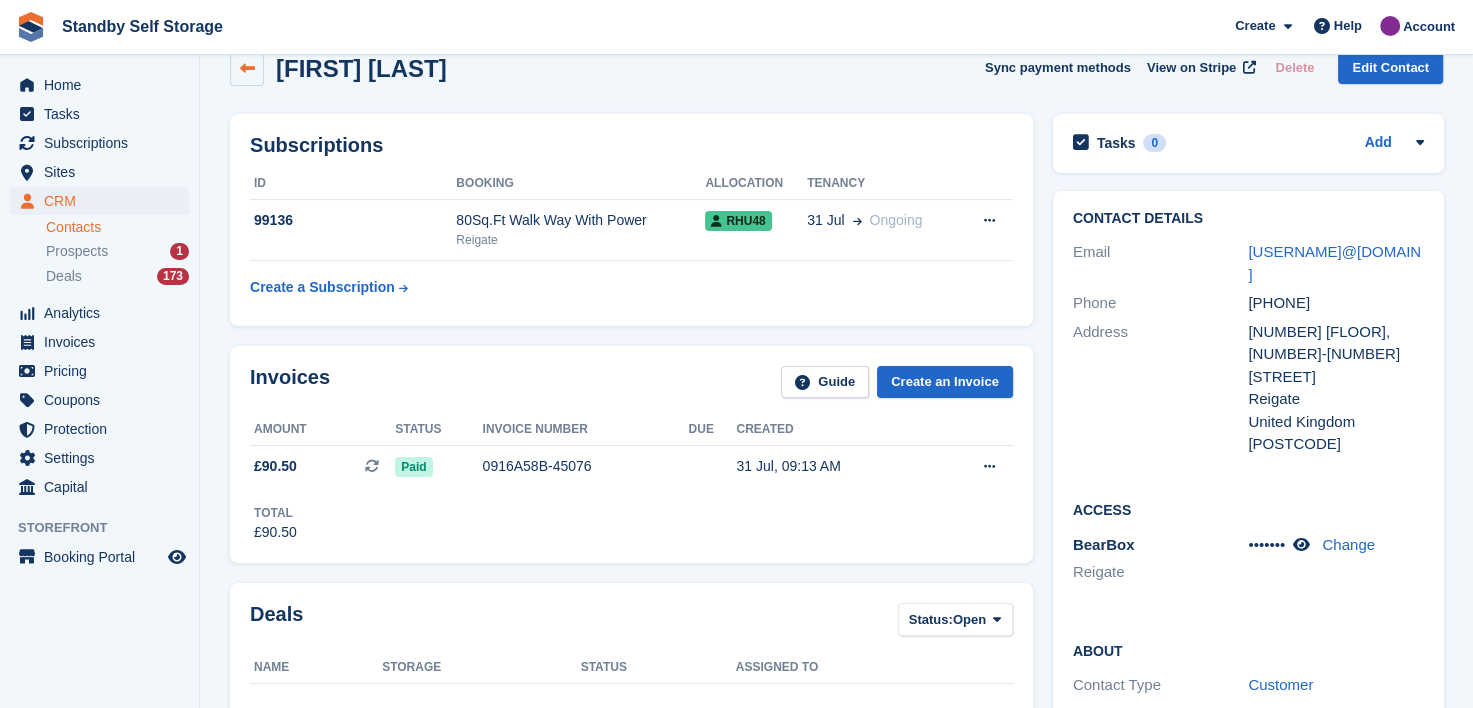 scroll, scrollTop: 0, scrollLeft: 0, axis: both 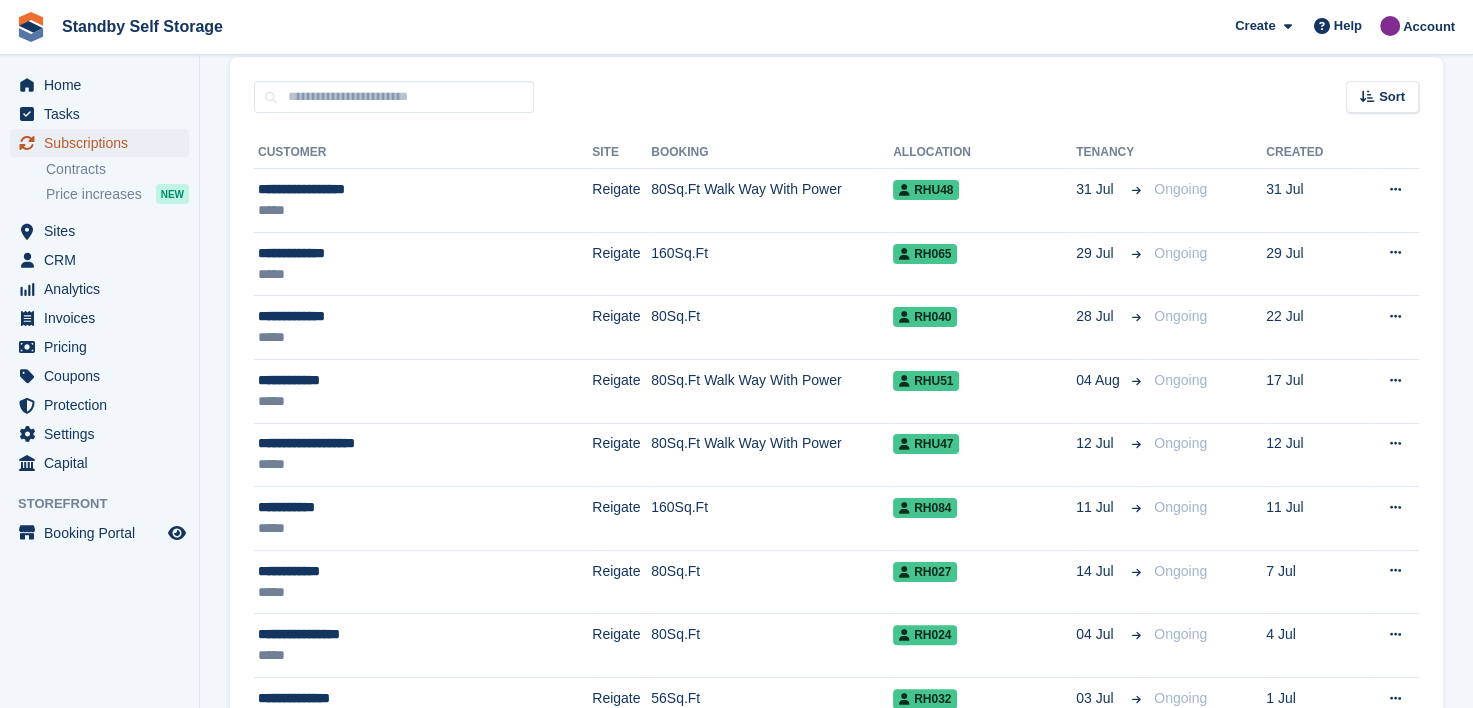 click on "Subscriptions" at bounding box center (104, 143) 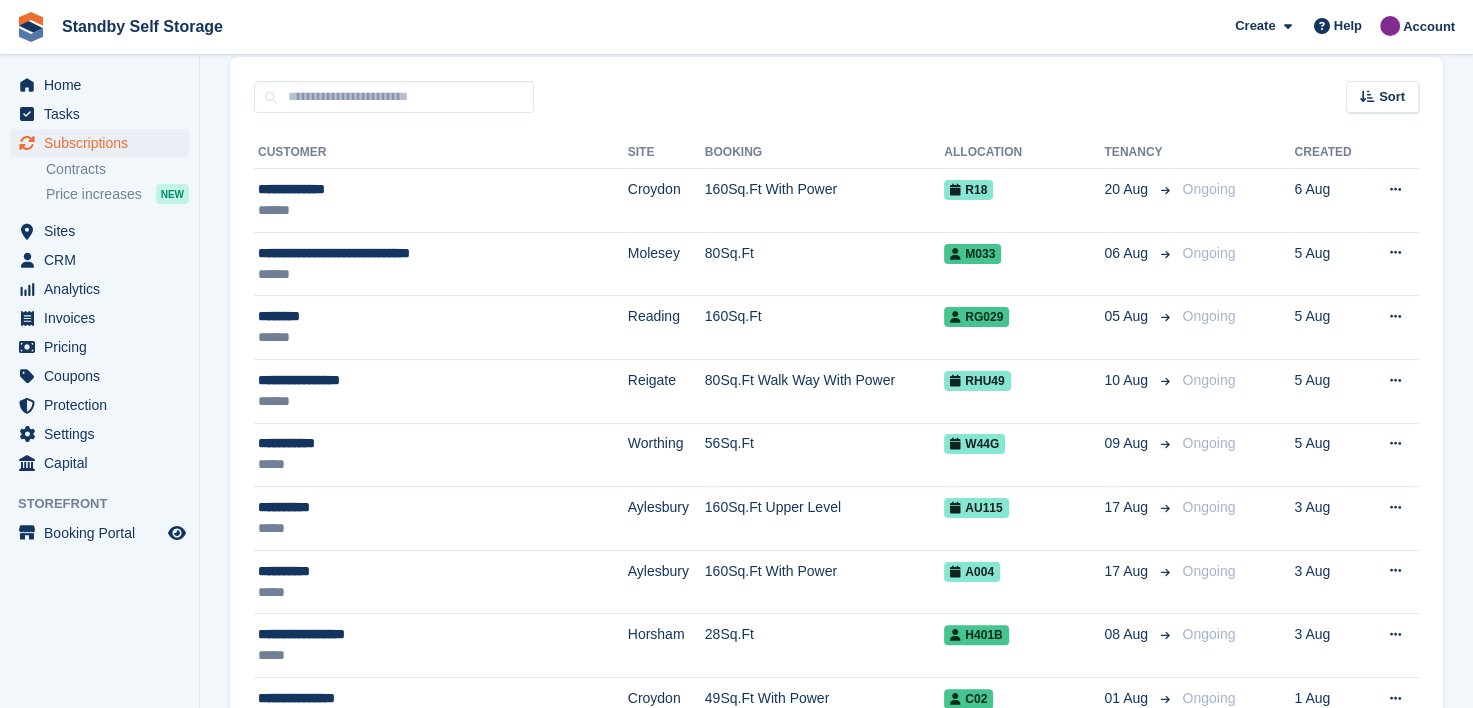 scroll, scrollTop: 0, scrollLeft: 0, axis: both 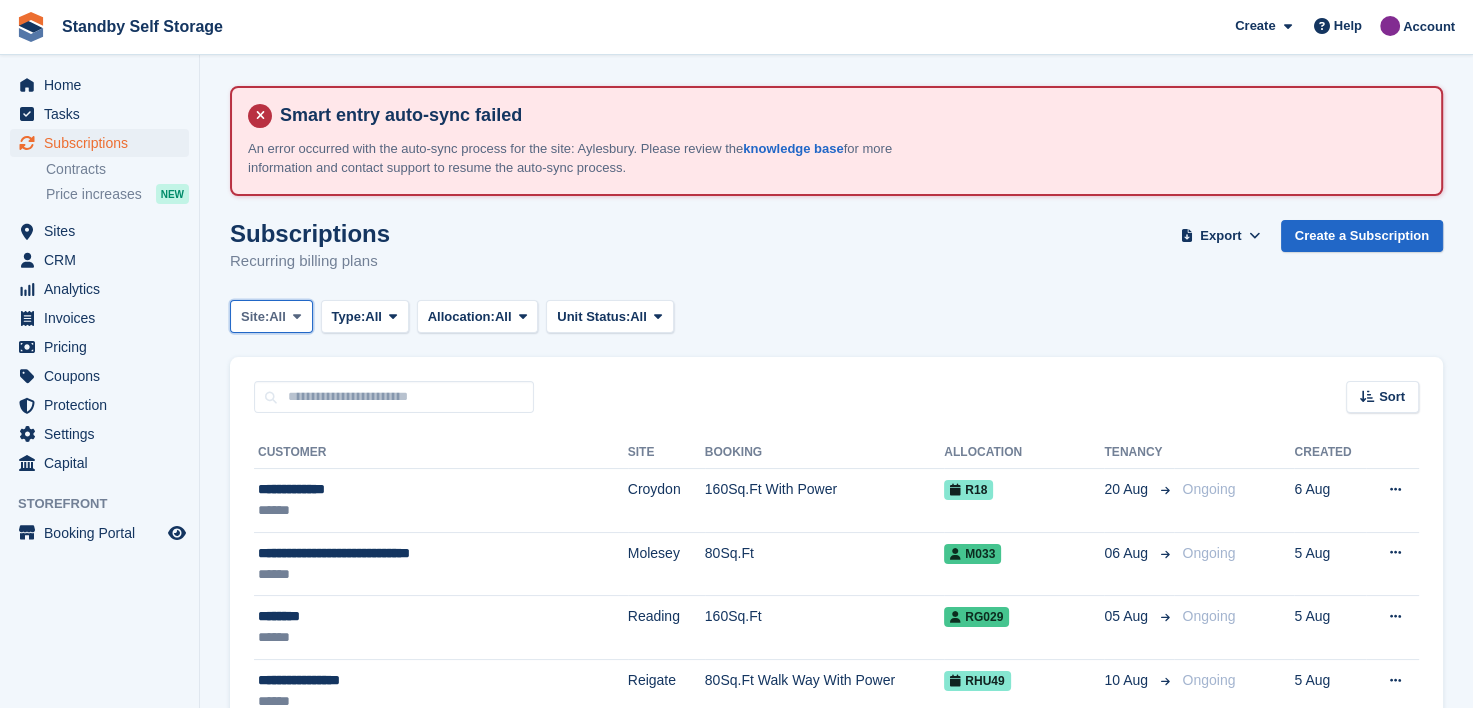 click at bounding box center (297, 316) 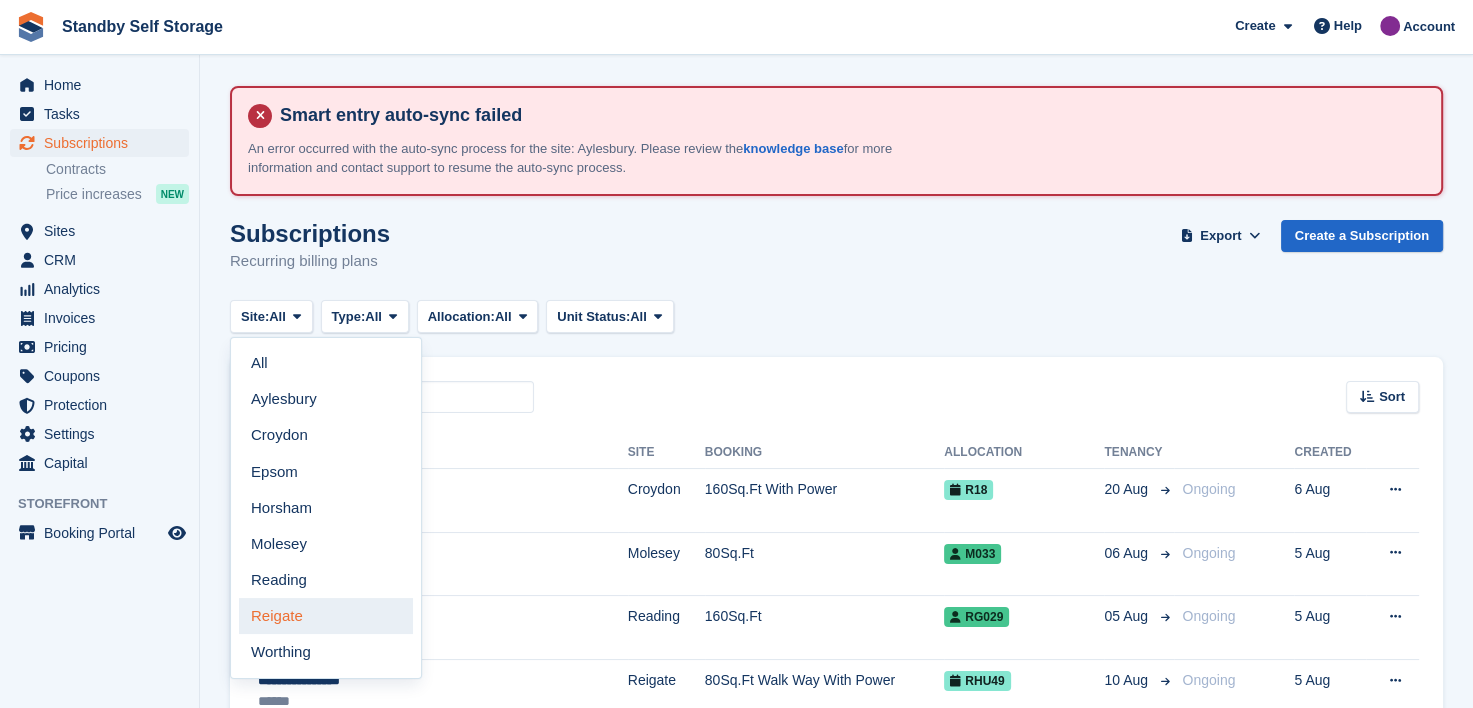 click on "Reigate" at bounding box center [326, 616] 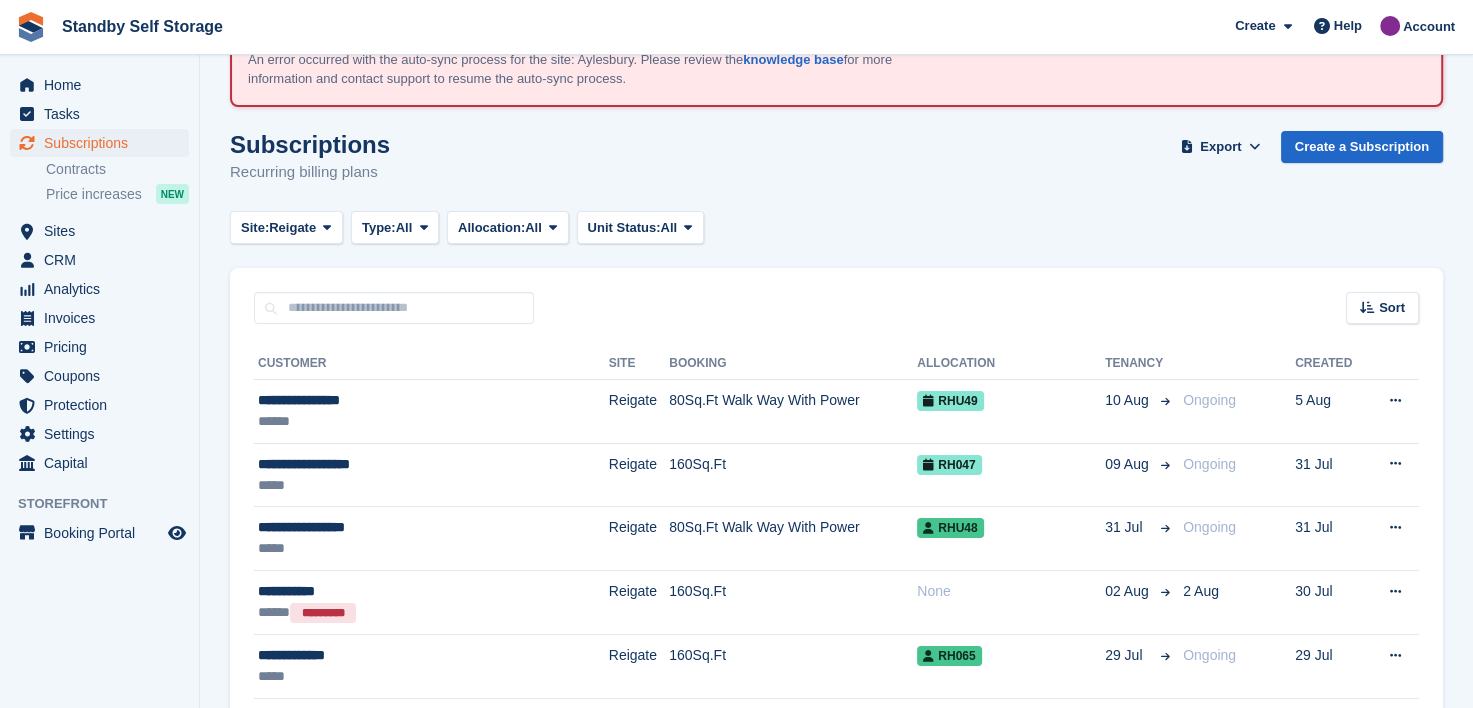 scroll, scrollTop: 0, scrollLeft: 0, axis: both 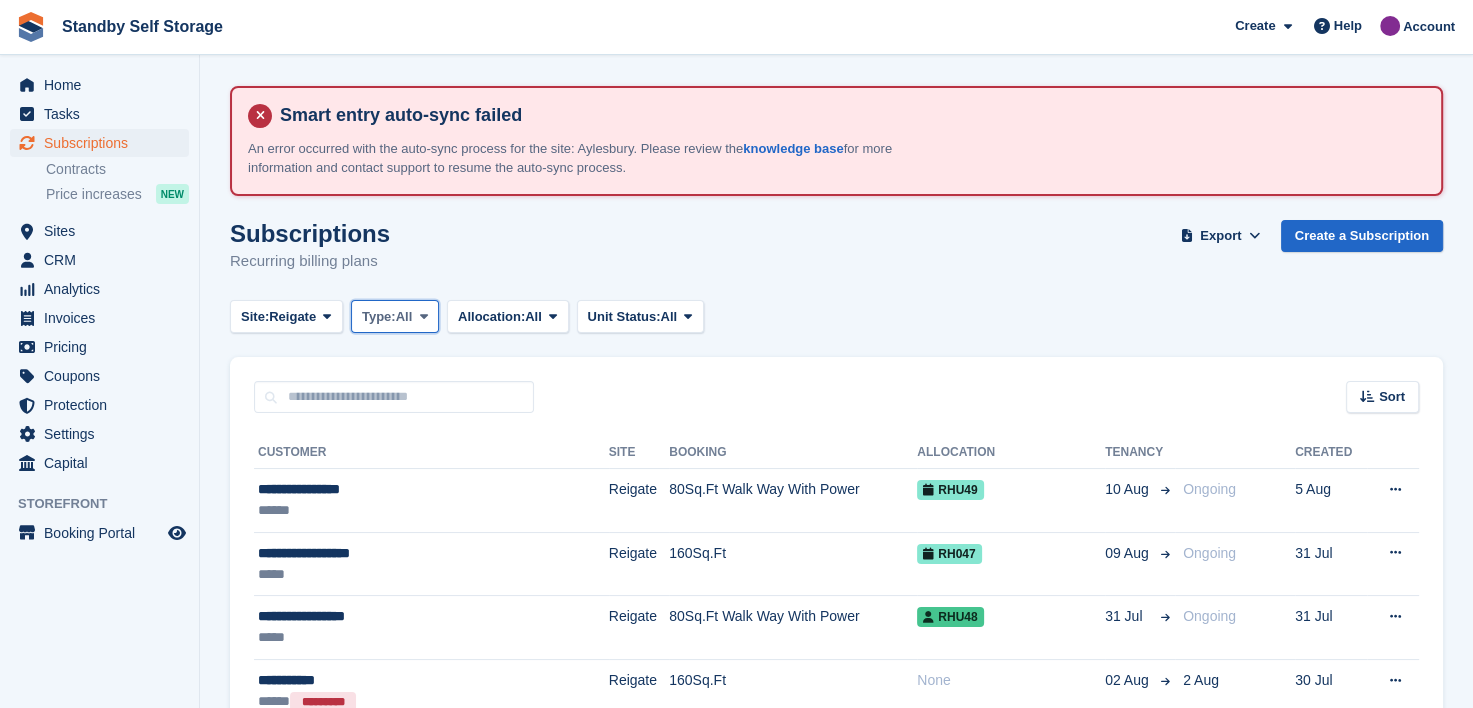 click at bounding box center (423, 316) 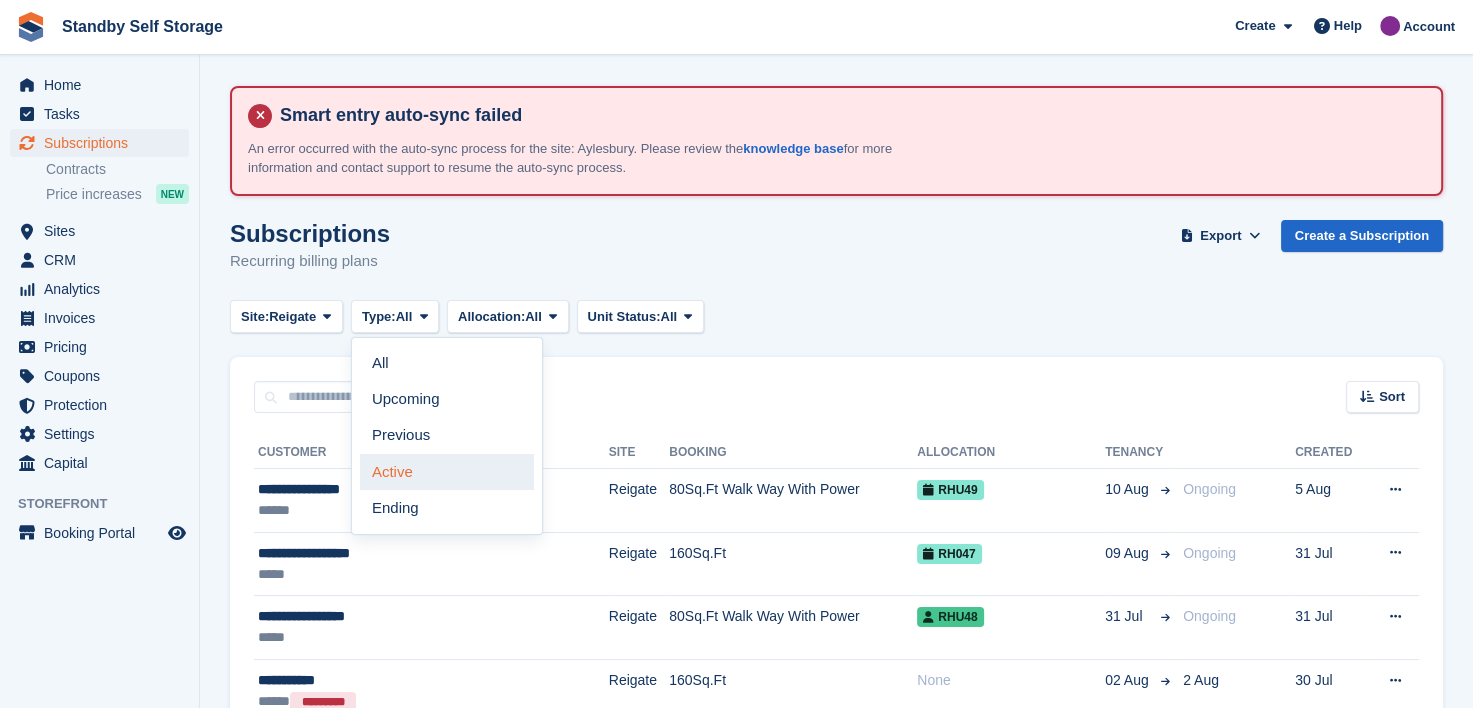 click on "Active" at bounding box center (447, 472) 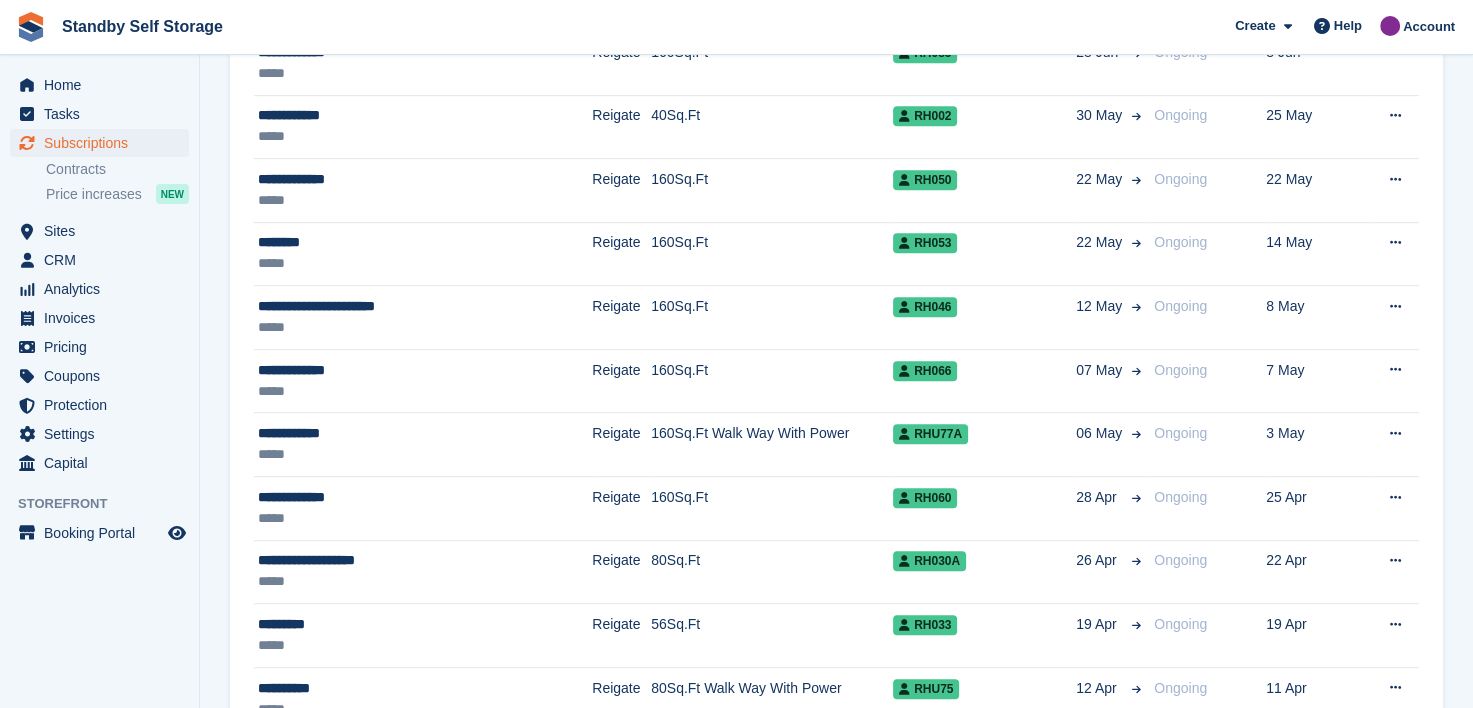 scroll, scrollTop: 1300, scrollLeft: 0, axis: vertical 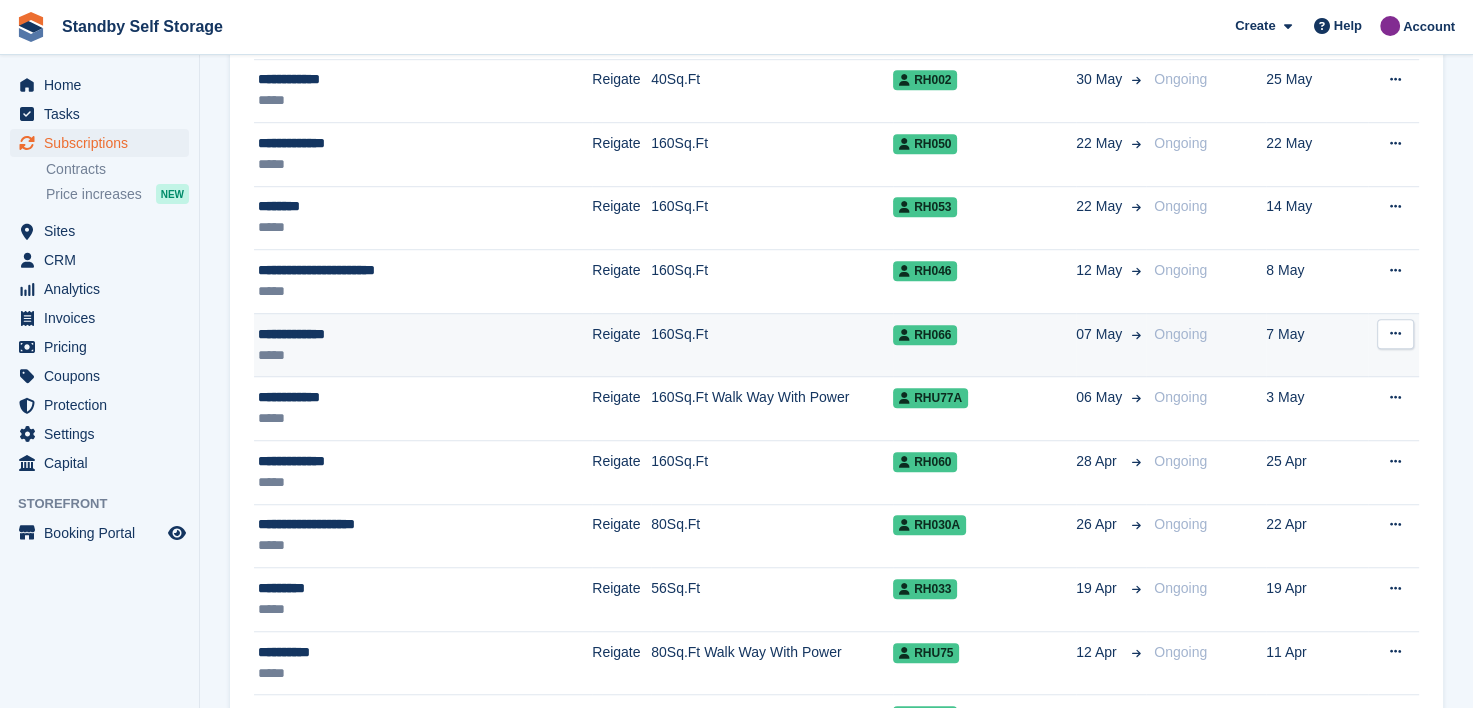 click on "**********" at bounding box center [394, 334] 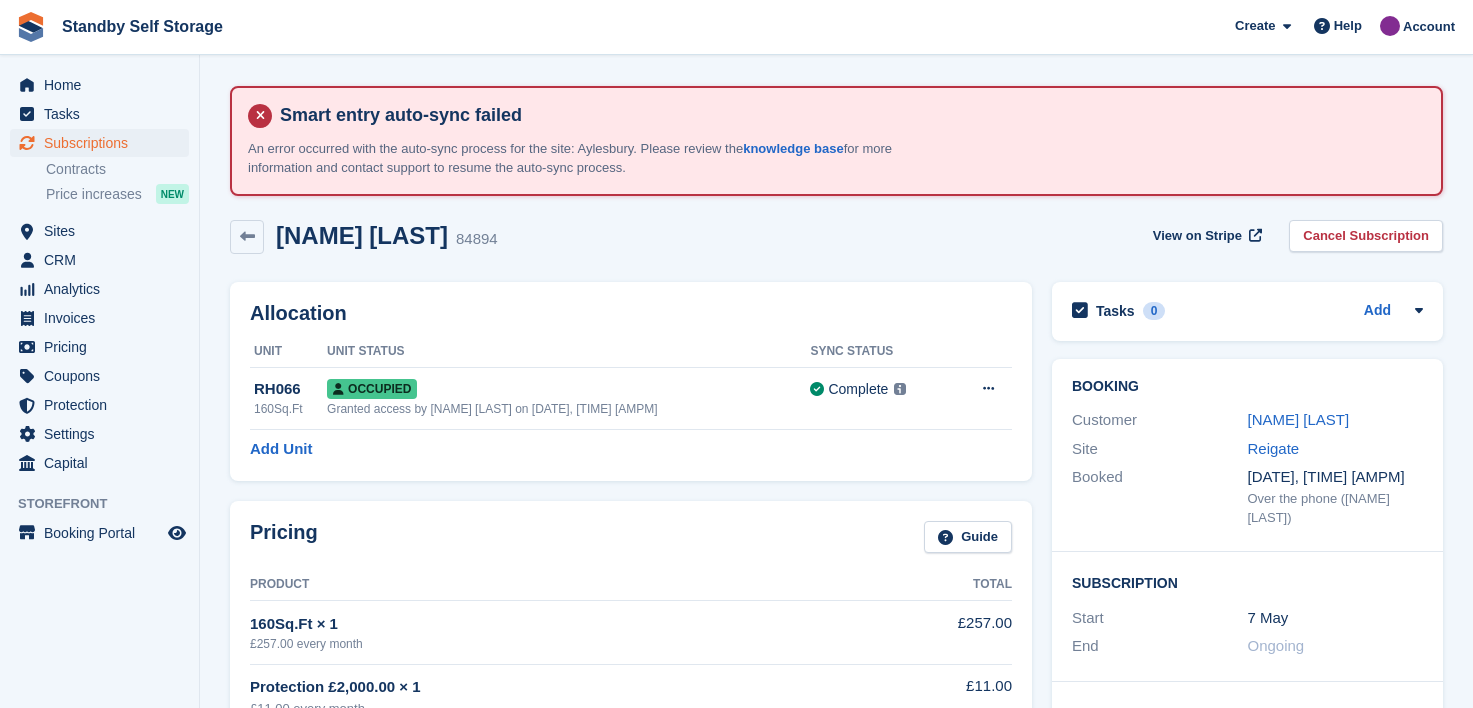 scroll, scrollTop: 0, scrollLeft: 0, axis: both 